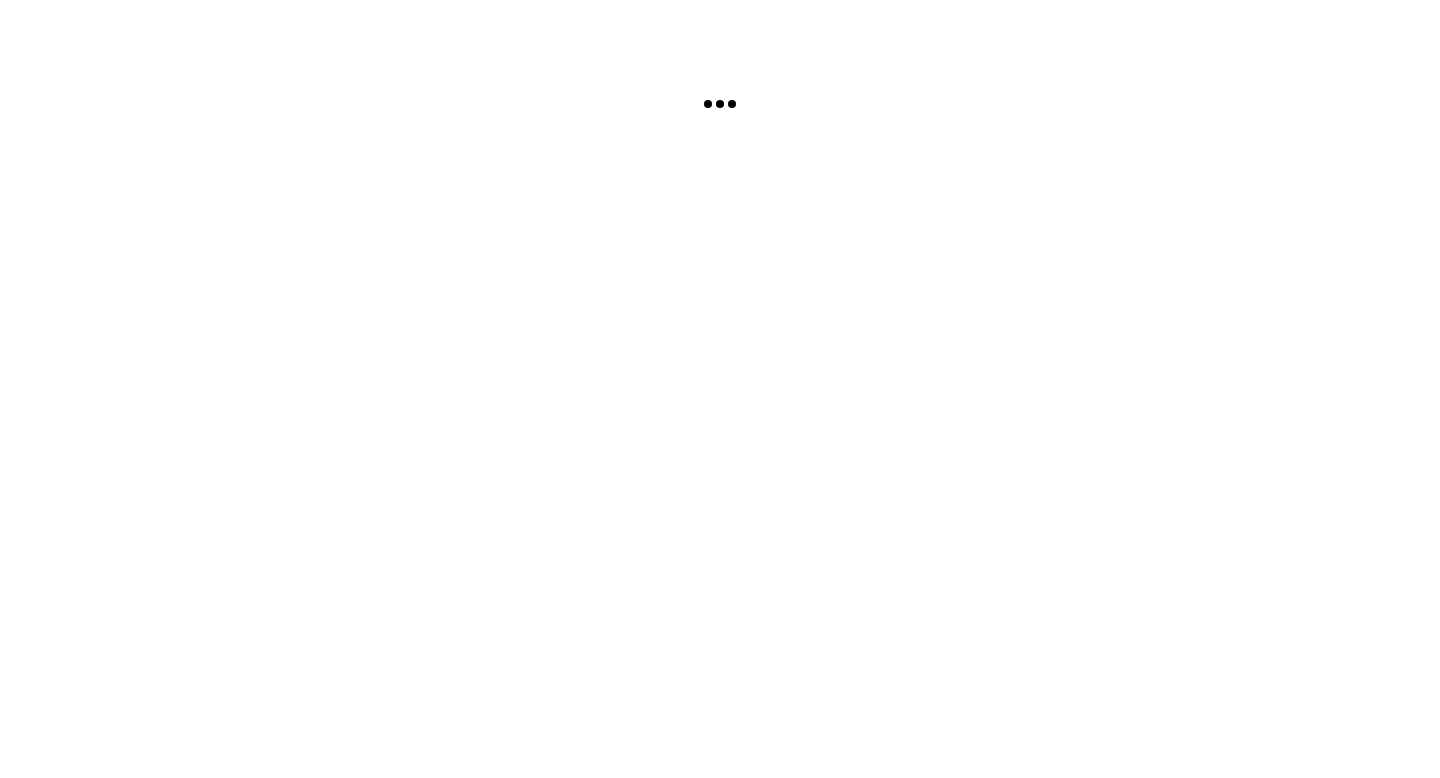 scroll, scrollTop: 0, scrollLeft: 0, axis: both 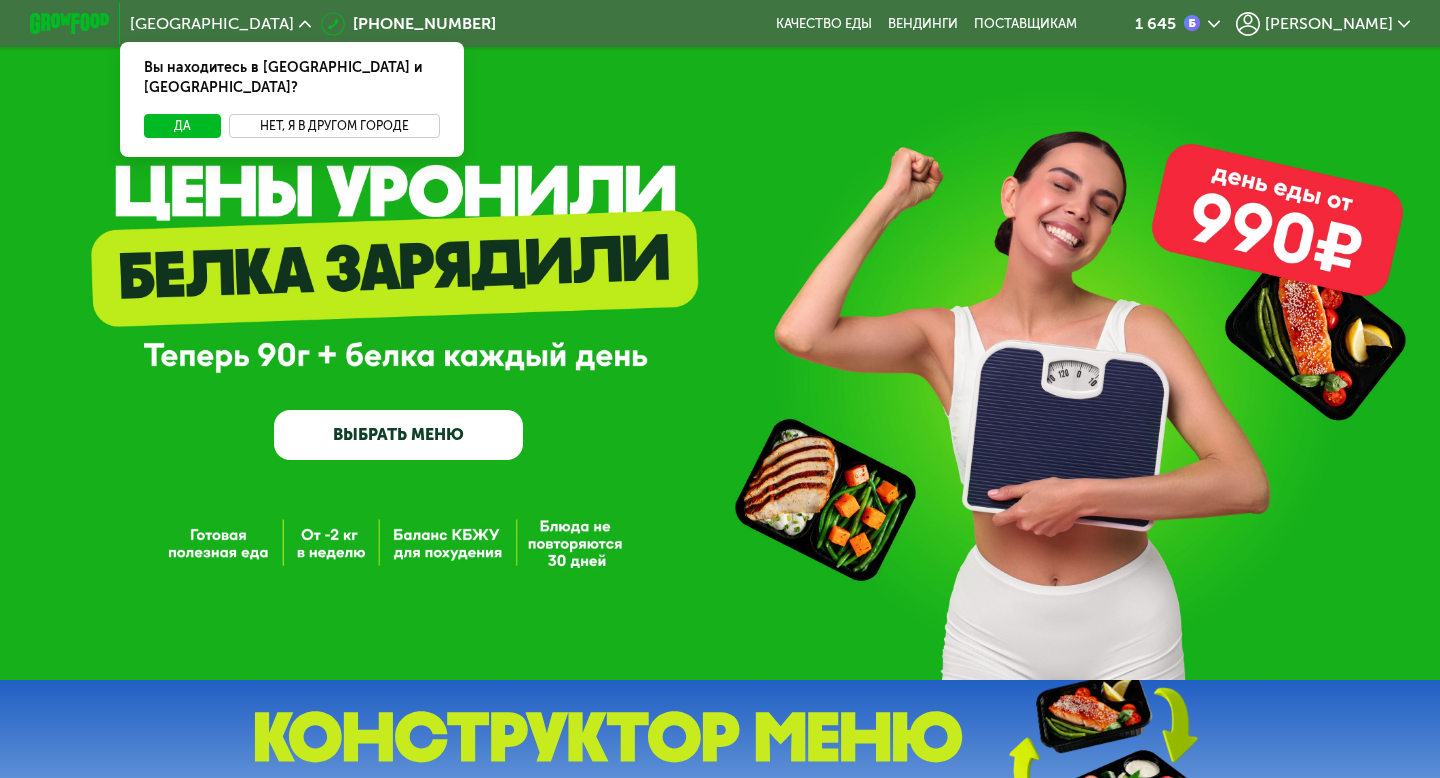 click on "Нет, я в другом городе" at bounding box center (334, 126) 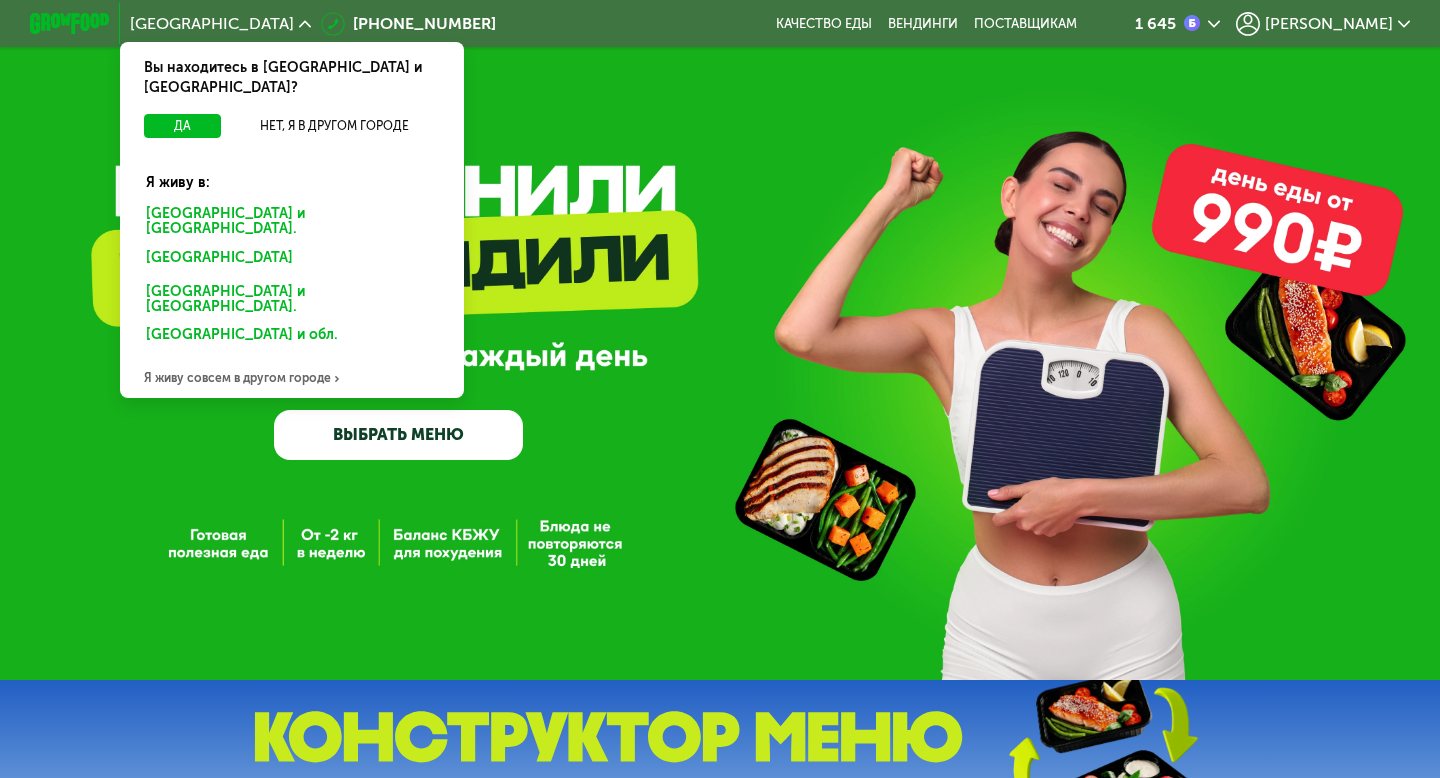 click on "[GEOGRAPHIC_DATA] и [GEOGRAPHIC_DATA]." 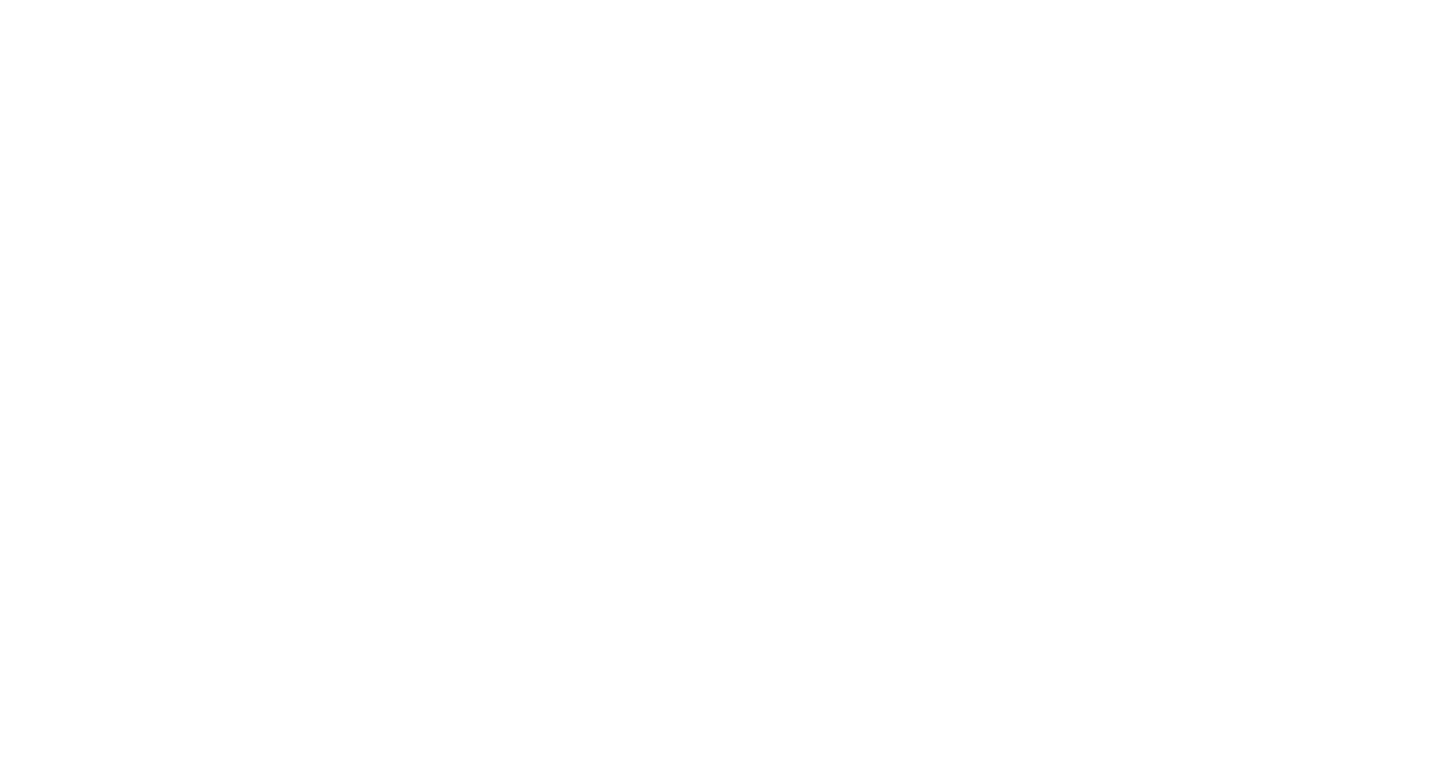 scroll, scrollTop: 0, scrollLeft: 0, axis: both 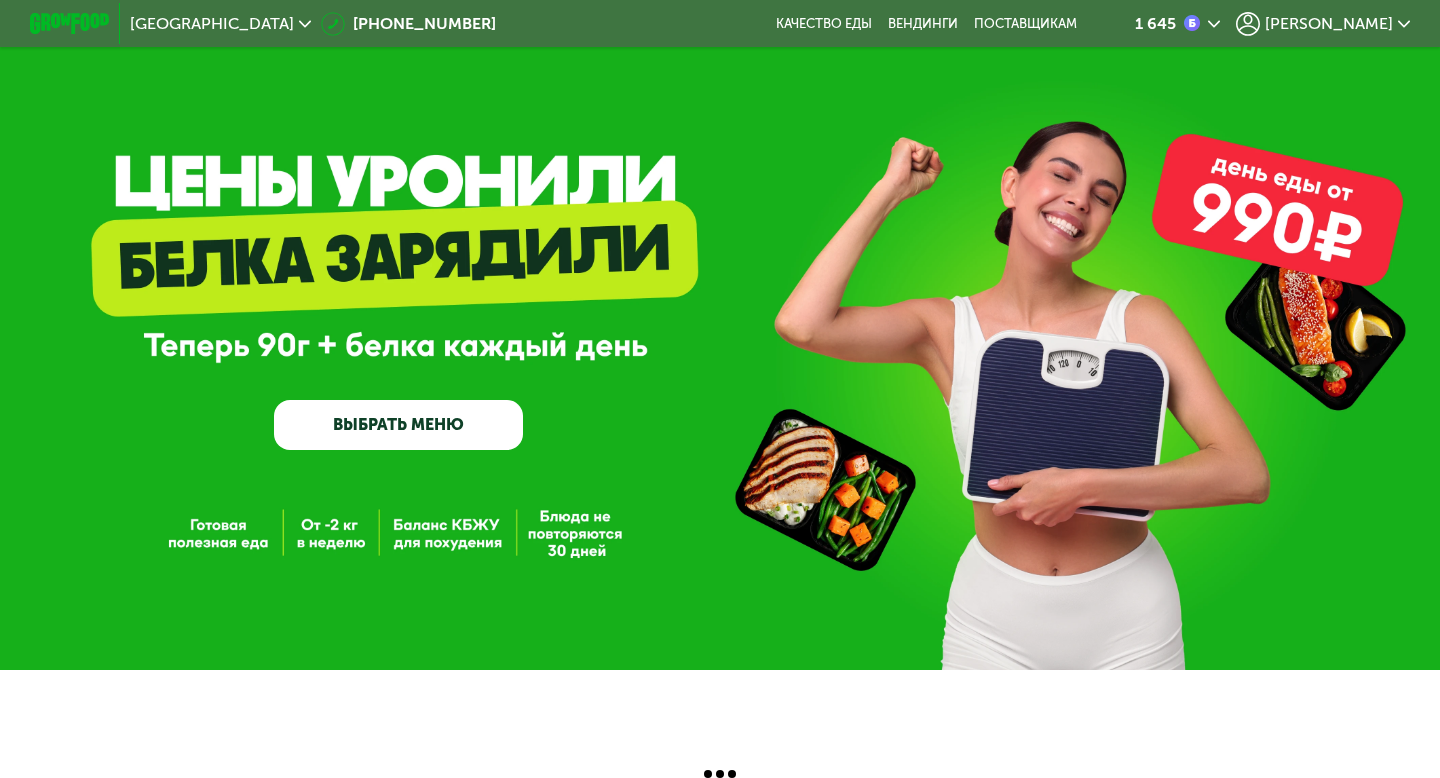 click on "ВЫБРАТЬ МЕНЮ" at bounding box center (398, 425) 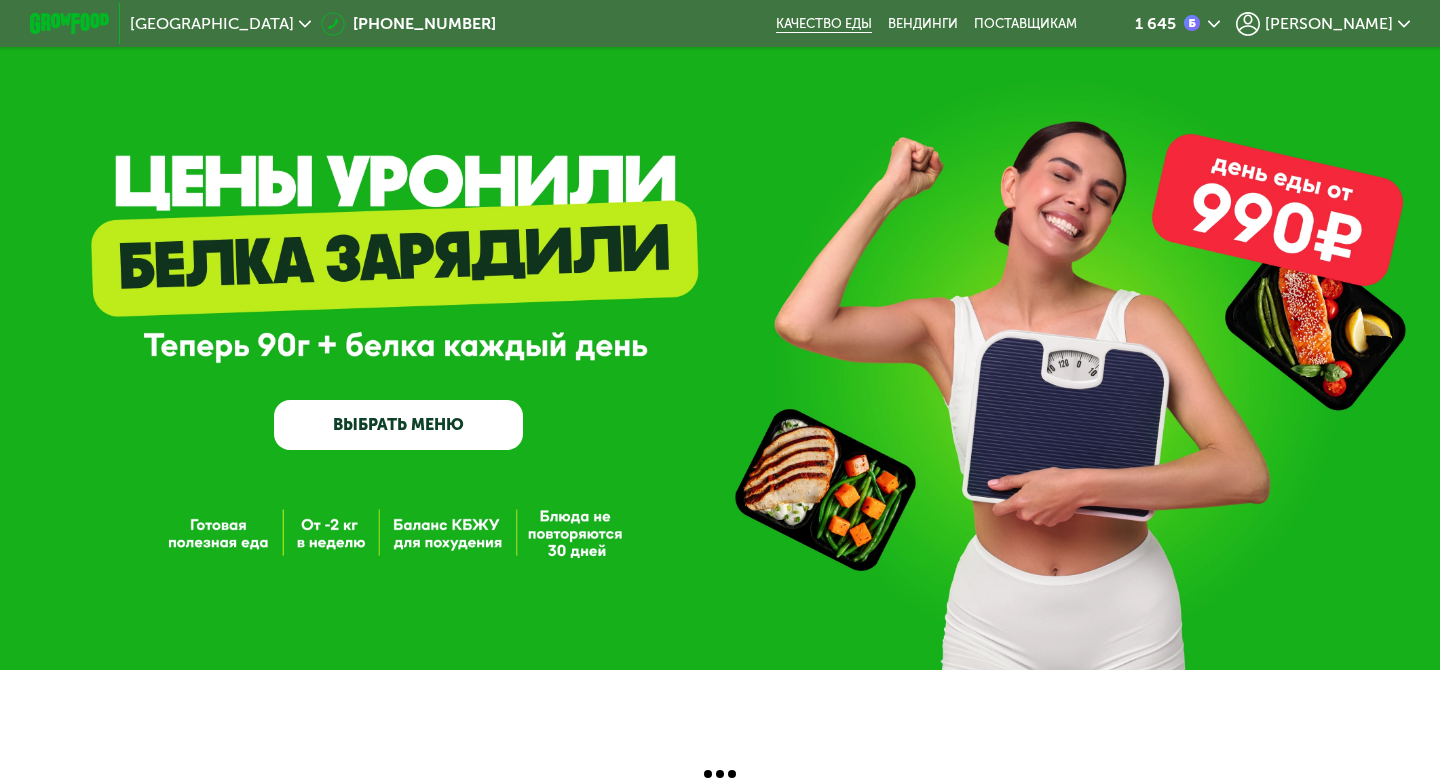 click on "Качество еды" at bounding box center (824, 24) 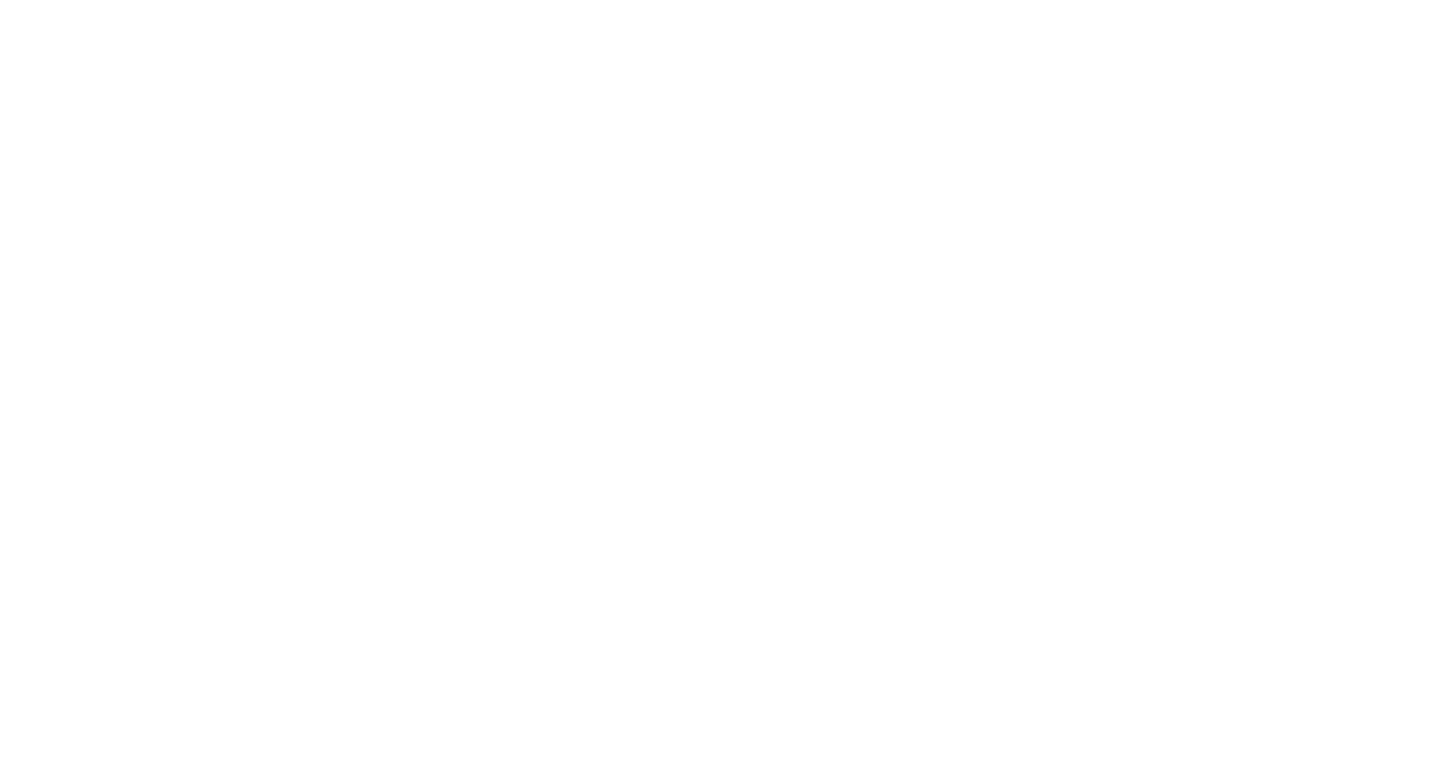 scroll, scrollTop: 0, scrollLeft: 0, axis: both 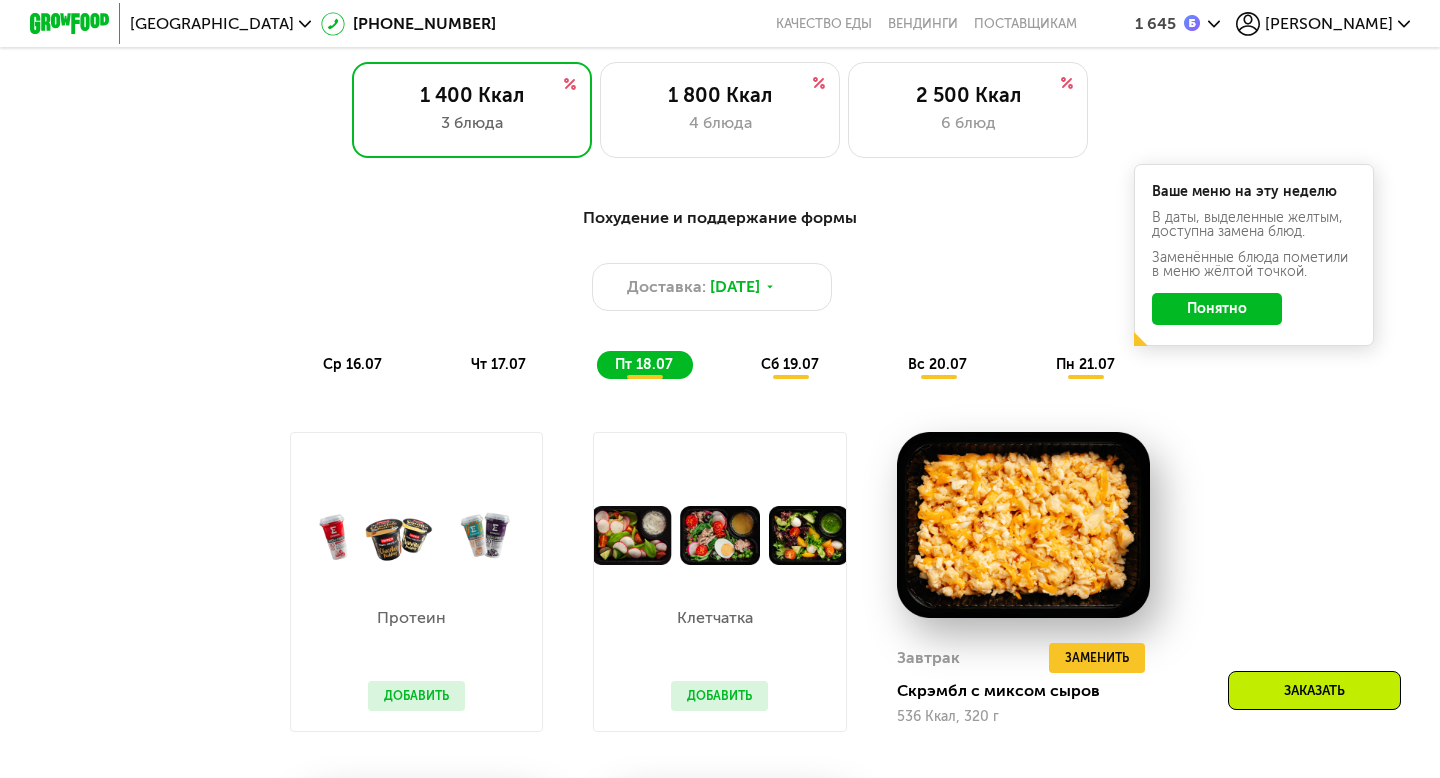 click on "Понятно" 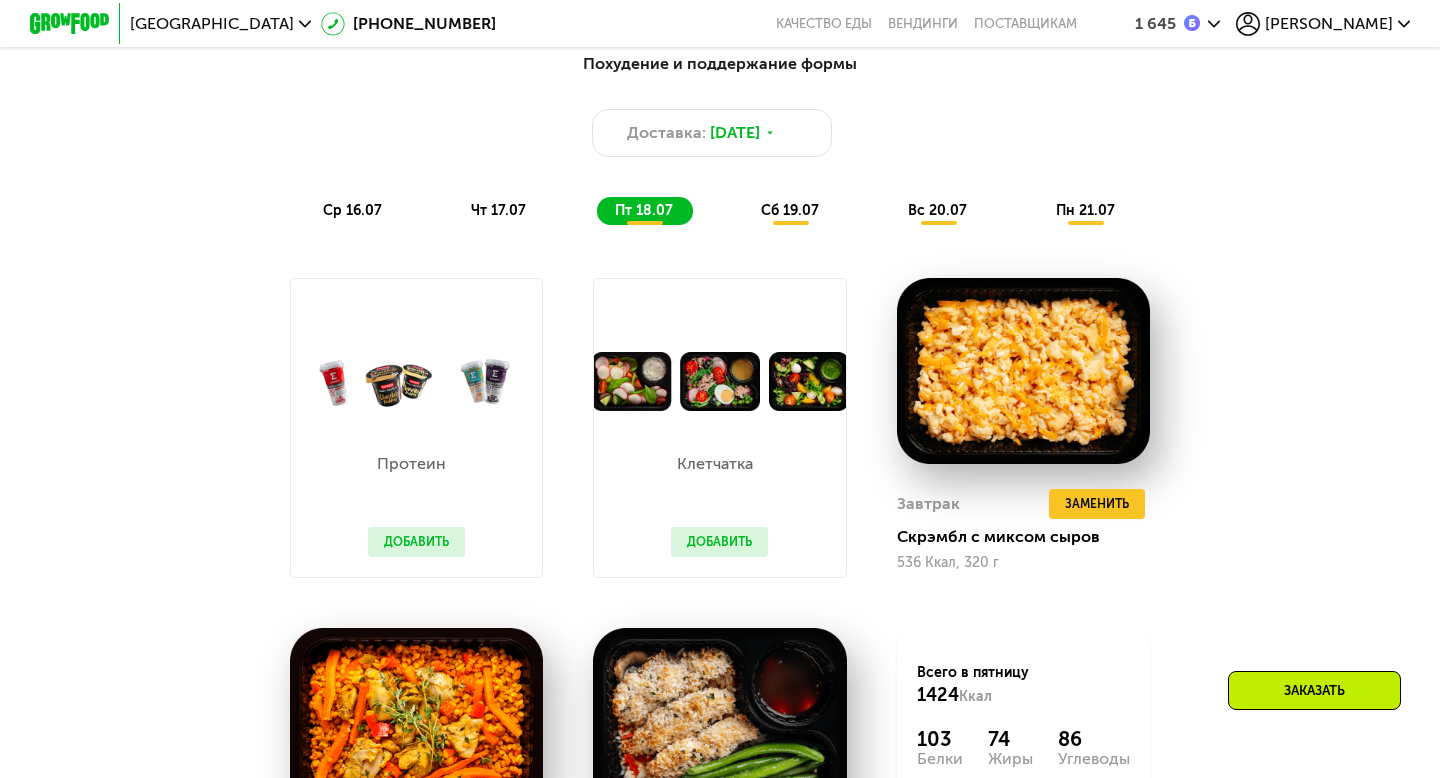 scroll, scrollTop: 1067, scrollLeft: 0, axis: vertical 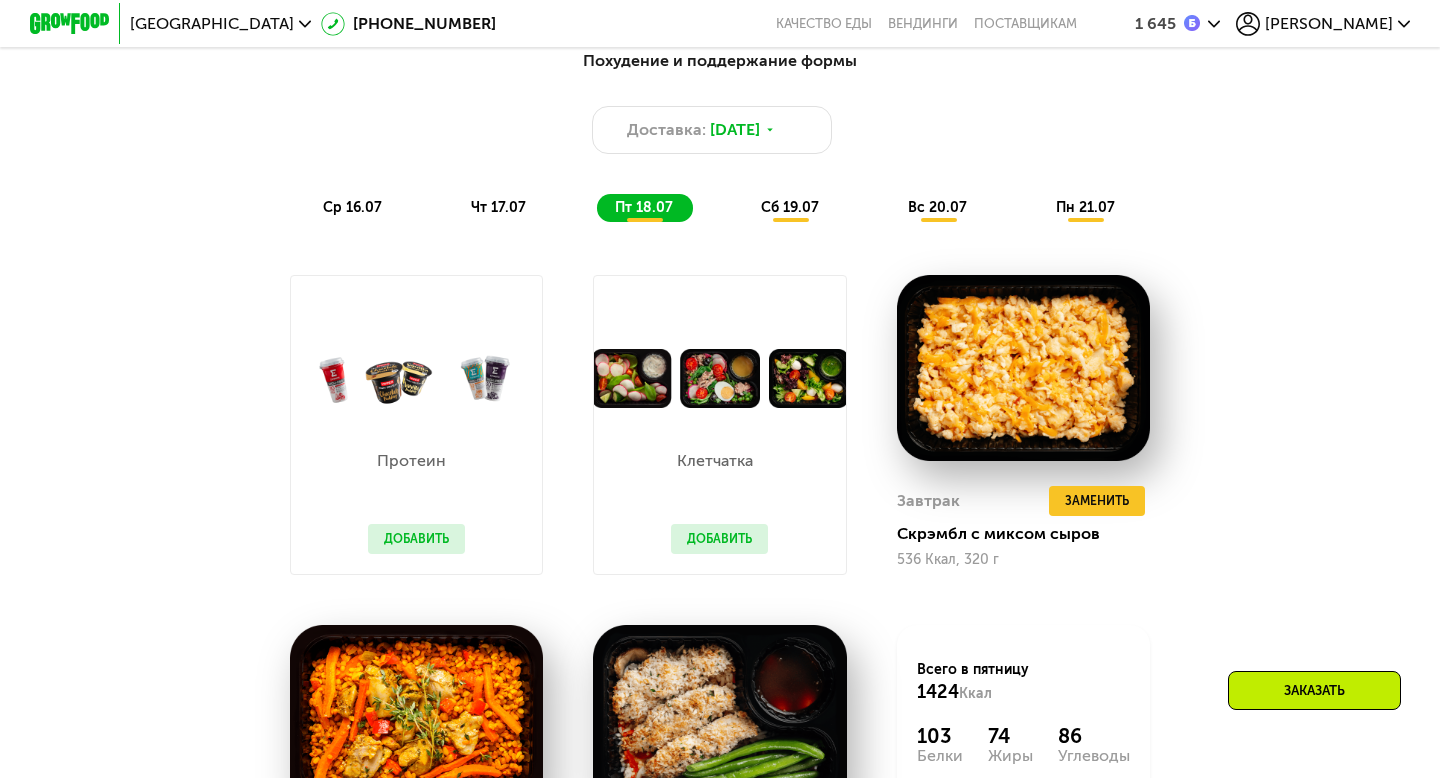 click at bounding box center [719, 378] 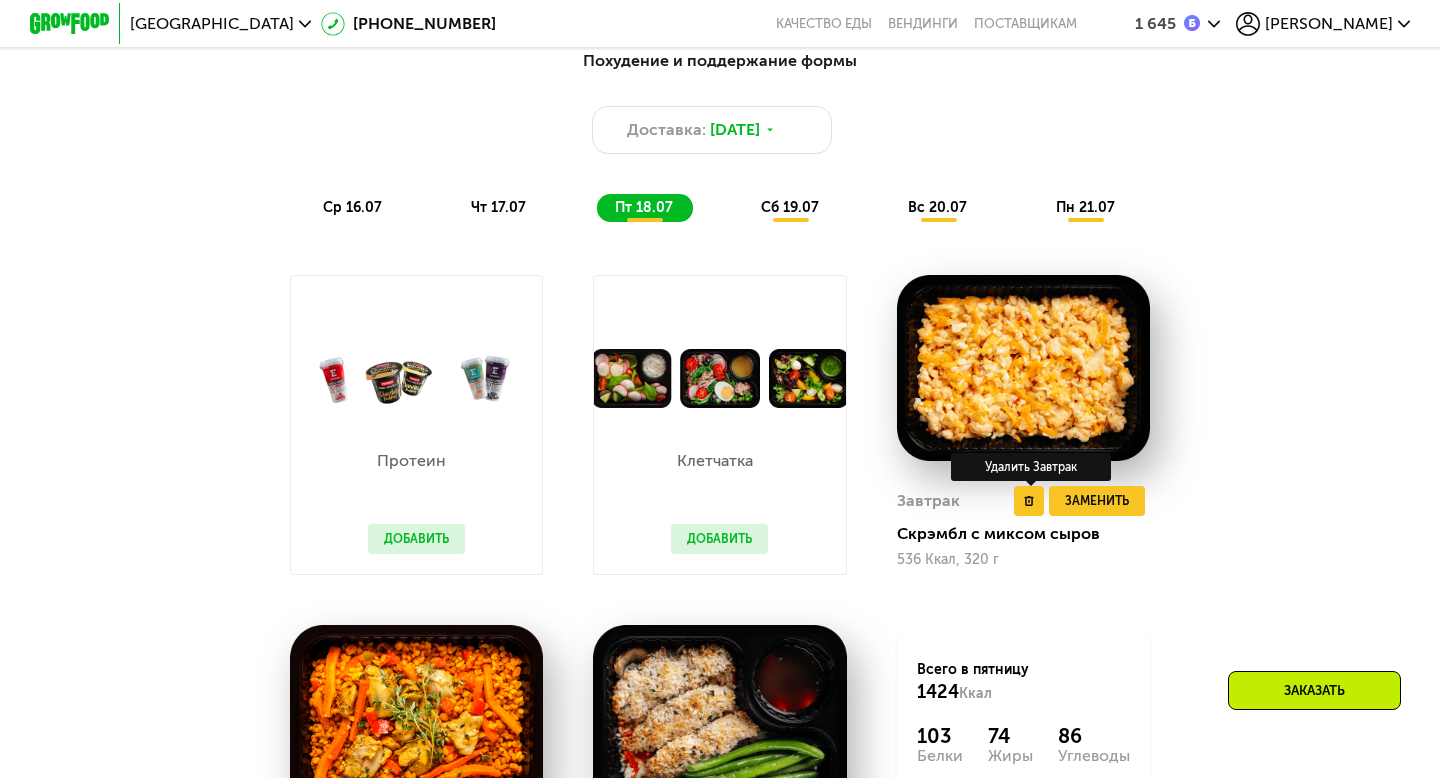 click on "Удалить Завтрак" at bounding box center (1031, 467) 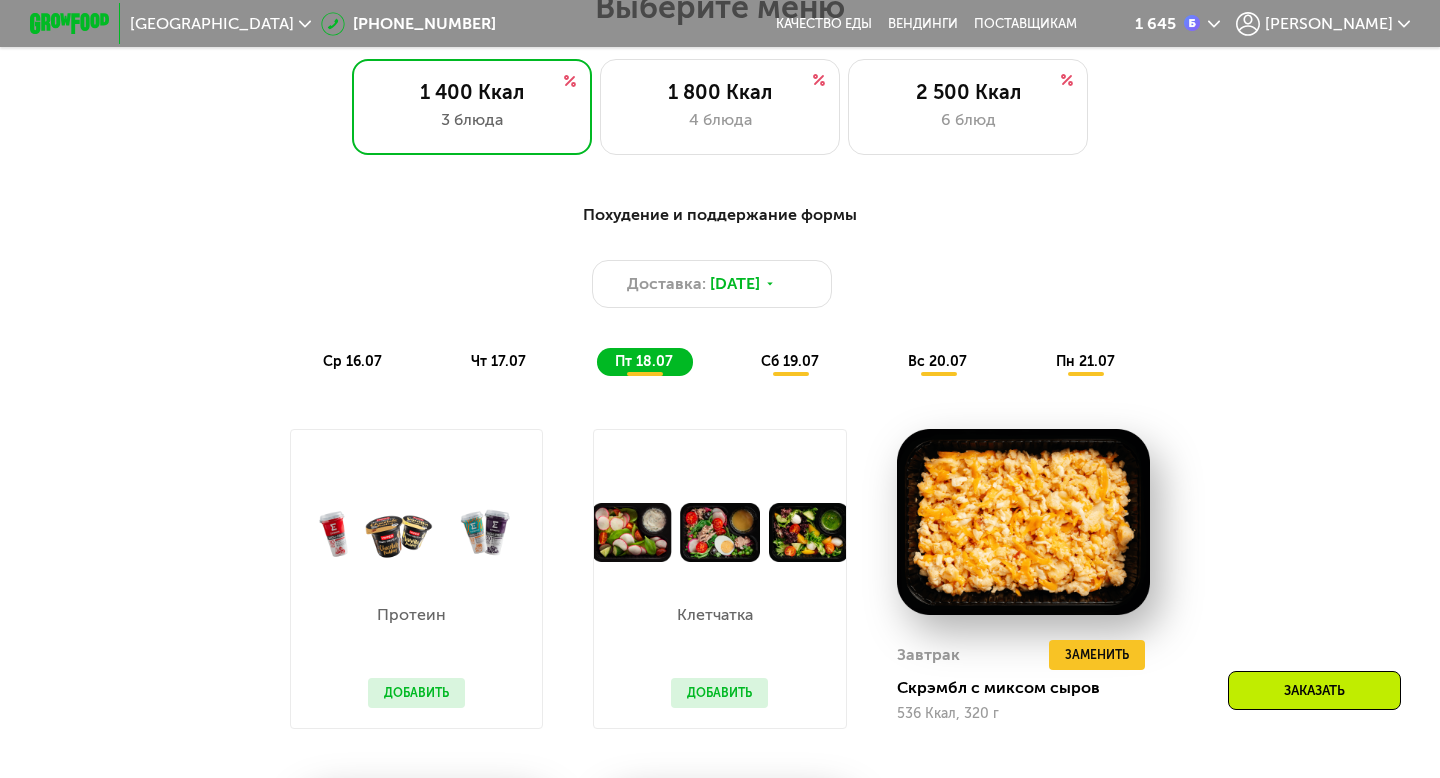 scroll, scrollTop: 979, scrollLeft: 0, axis: vertical 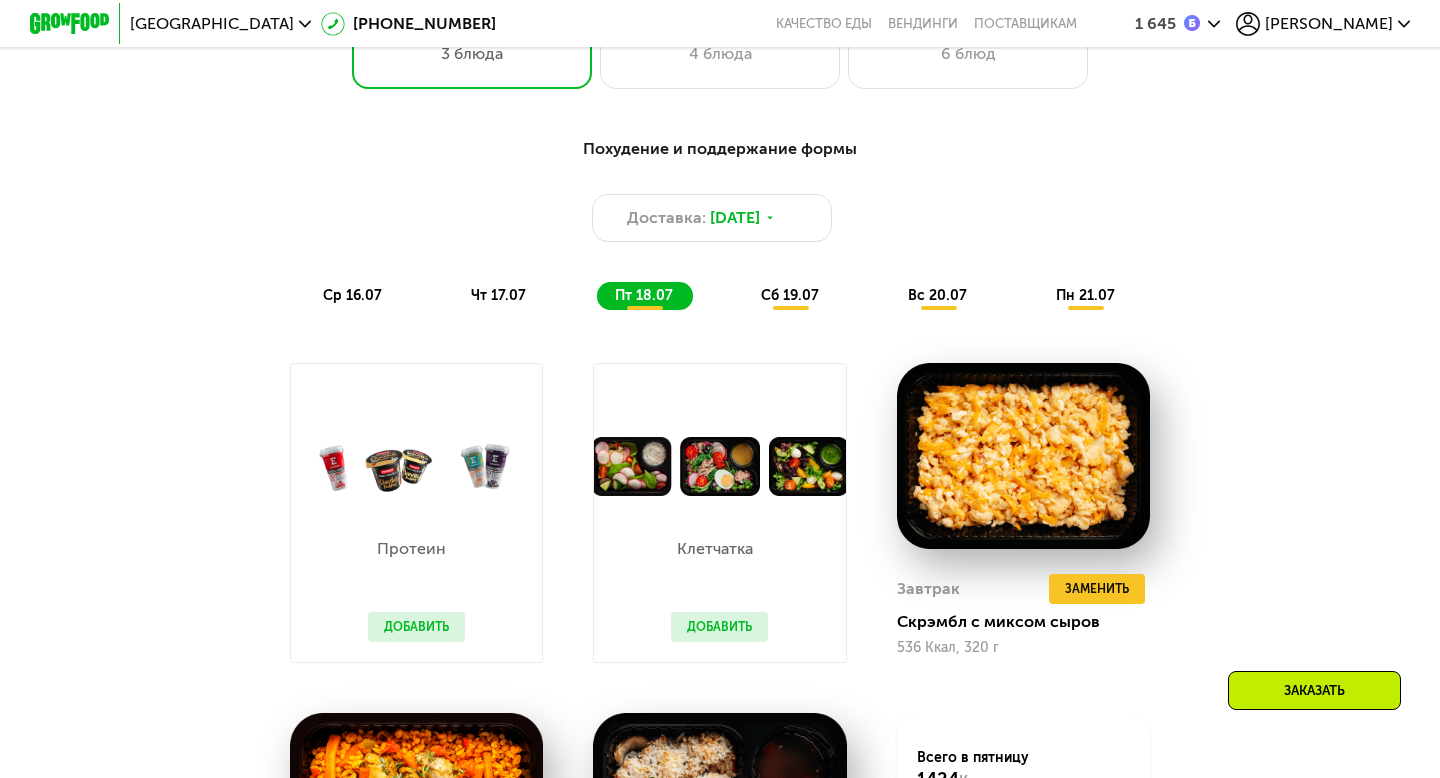 click on "Добавить" at bounding box center [719, 627] 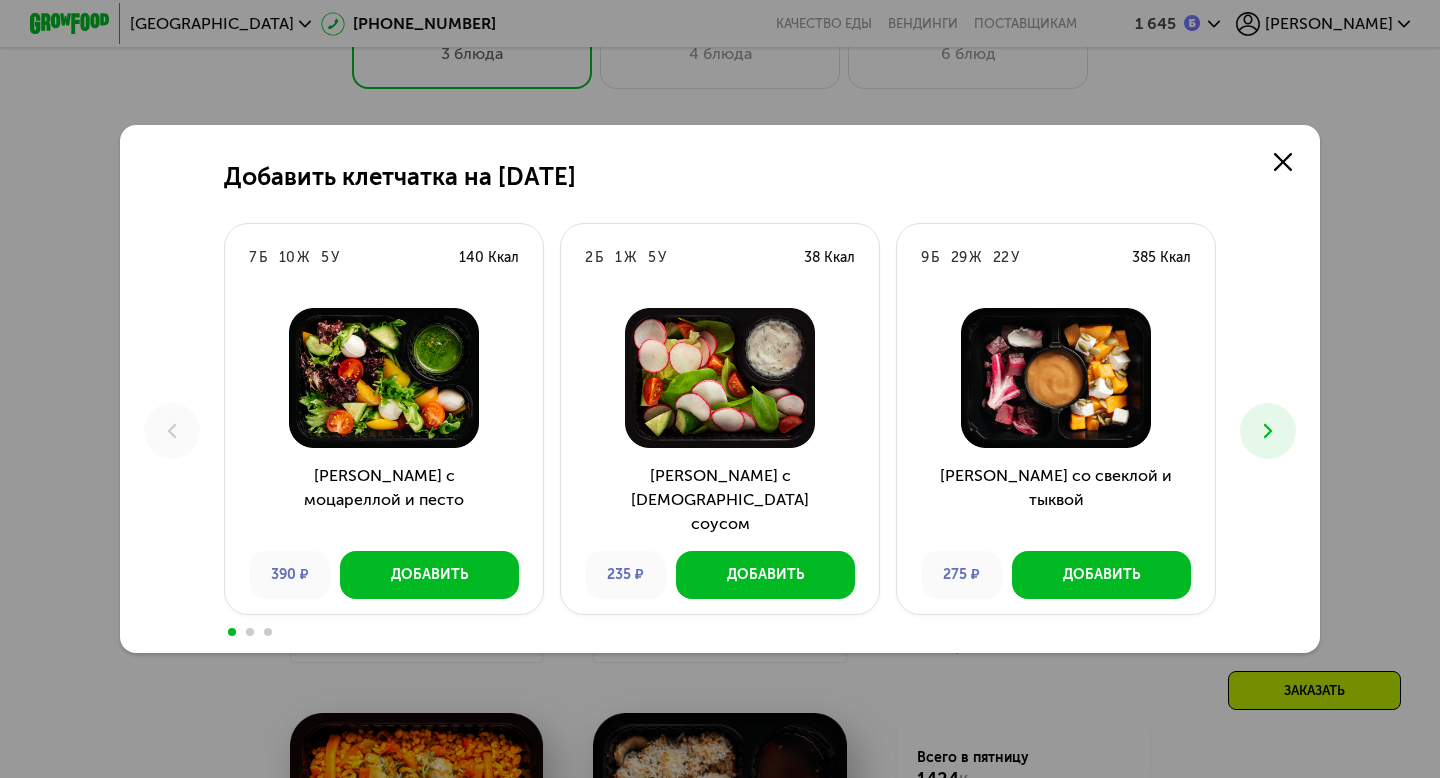 scroll, scrollTop: 0, scrollLeft: 0, axis: both 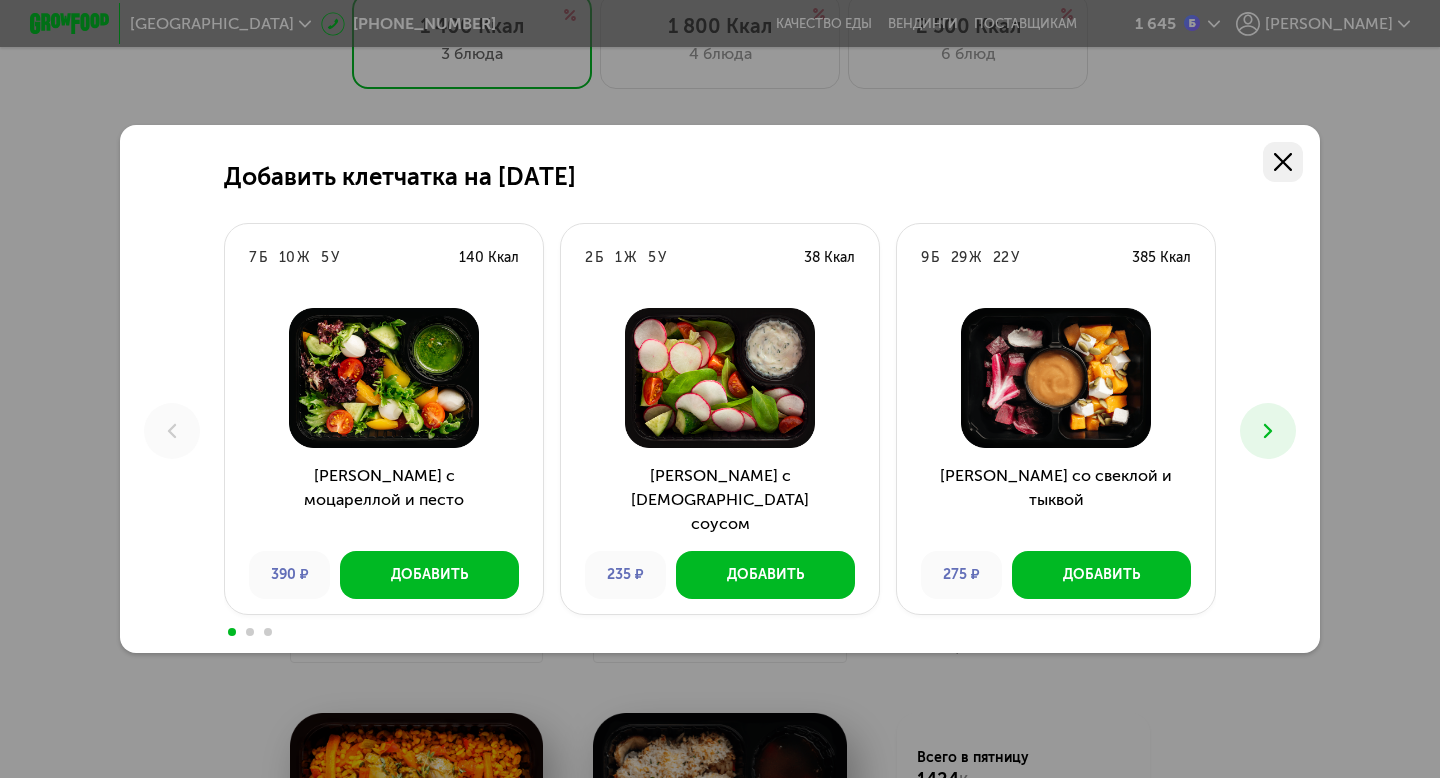 click at bounding box center [1283, 162] 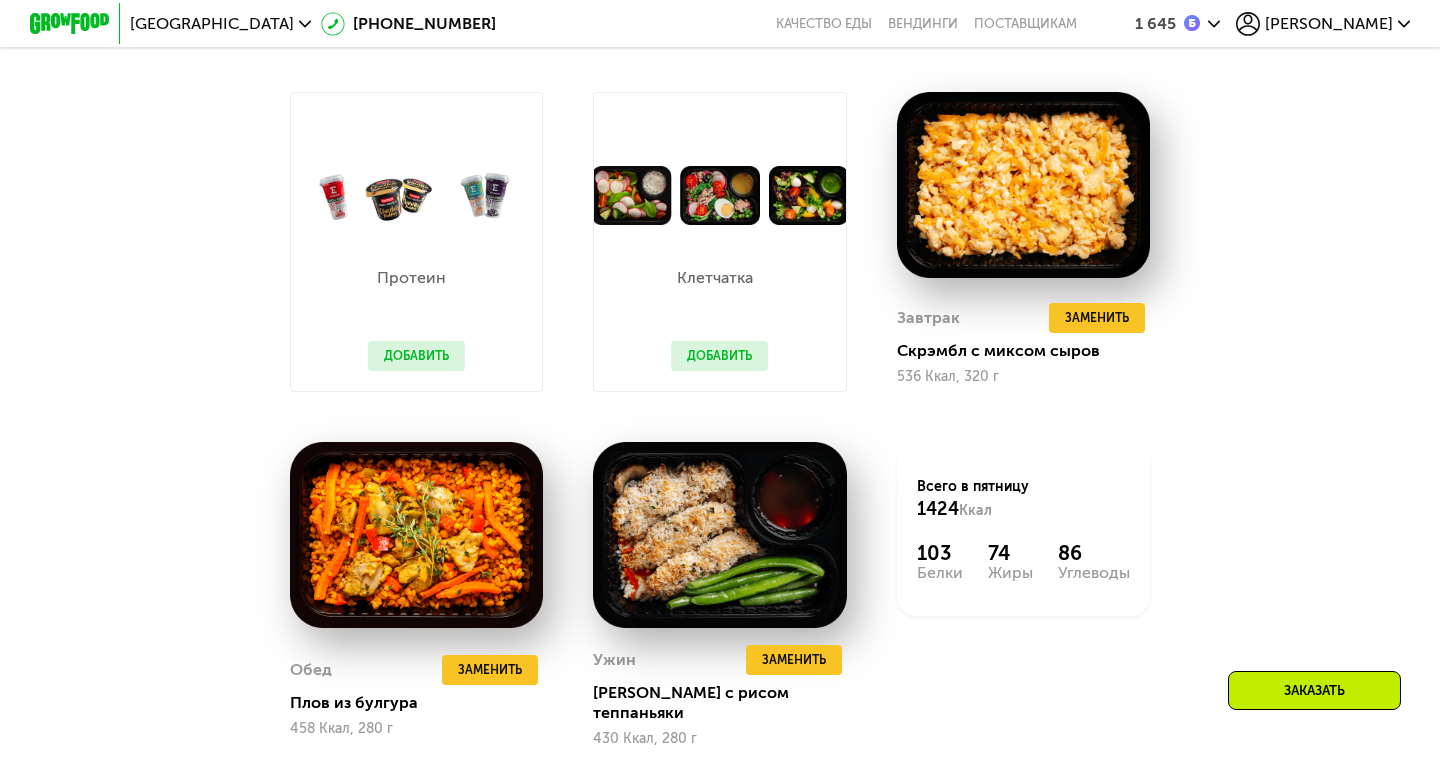scroll, scrollTop: 1291, scrollLeft: 0, axis: vertical 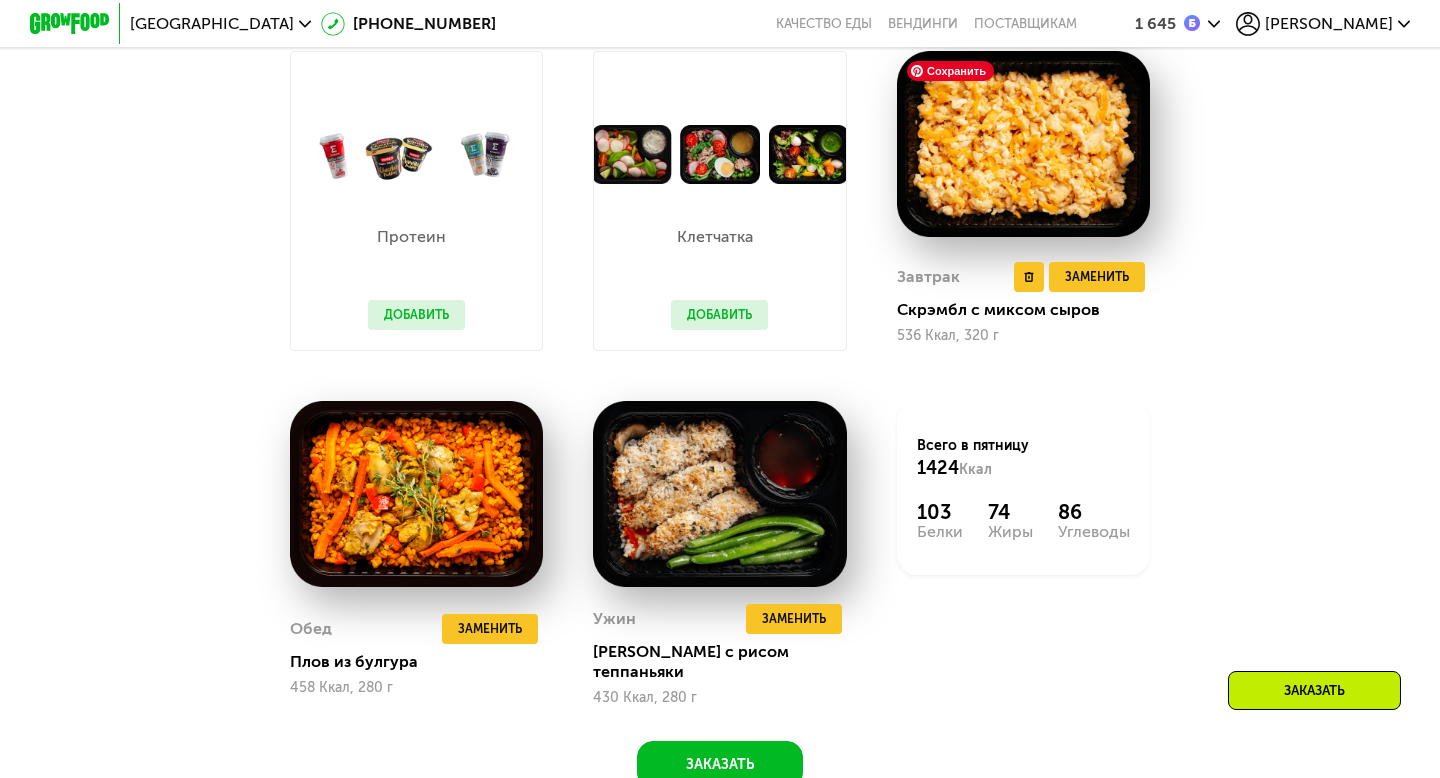 click at bounding box center (1023, 144) 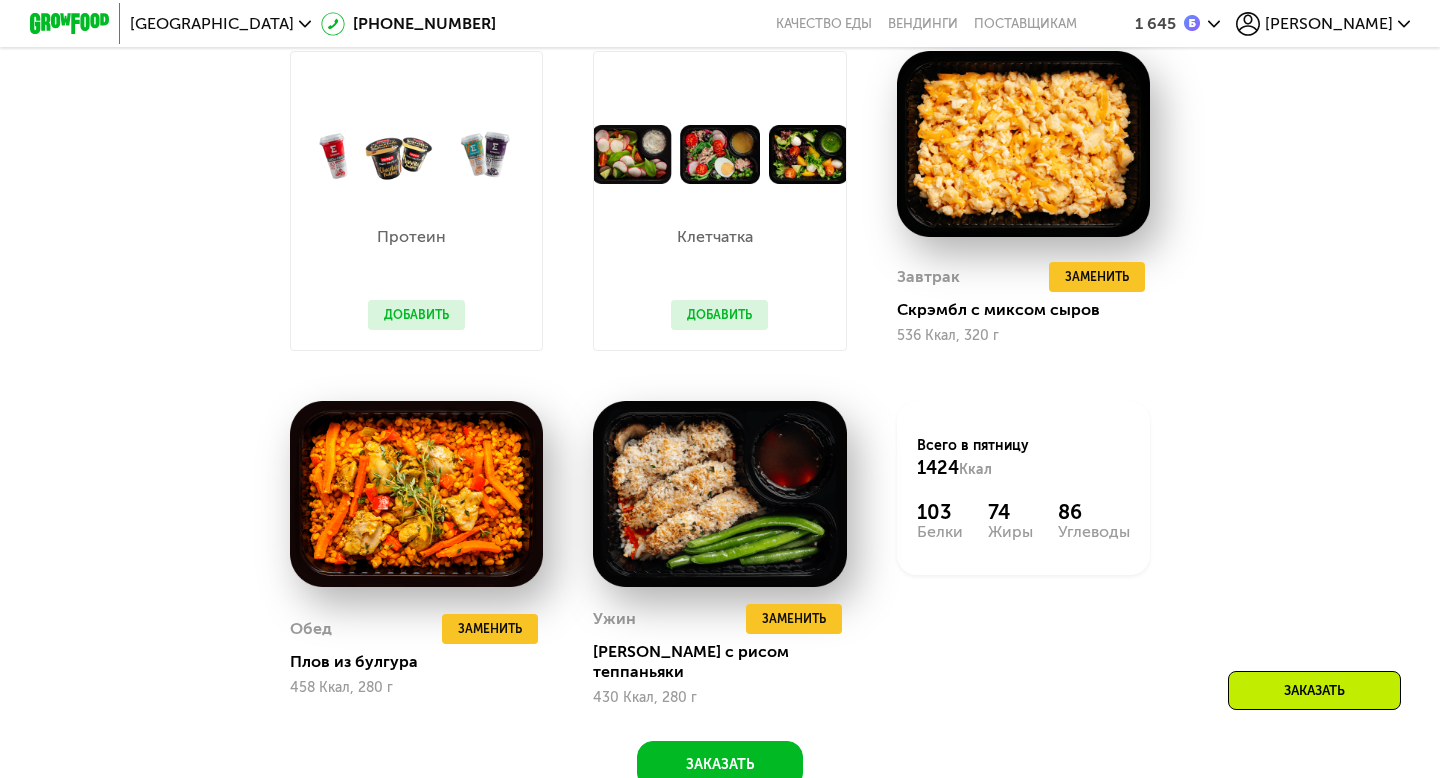 click on "Похудение и поддержание формы Доставка: 15 июл, вт ср 16.07 чт 17.07 пт 18.07 сб 19.07 вс 20.07 пн 21.07 Завтрак Скрэмбл и вишневые кексы 567 Ккал, 286 г Обед Кацудон с рисом и эдамаме 538 Ккал, 310 г Ужин Зеленые биточки и чечевица 442 Ккал, 320 г  Всего в среду 1547 Ккал 103  Белки  64  Жиры  141  Углеводы  Завтрак Мусс с гранолой и черникой 502 Ккал, 280 г Обед Котлета по-итальянски 508 Ккал, 370 г Ужин Курица в грибном соусе 469 Ккал, 372 г  Всего в четверг 1479 Ккал 88  Белки  65  Жиры  134  Углеводы  Протеин  Добавить  Клетчатка  Добавить  Завтрак  Удалить Завтрак  Заменить   Заменить Завтрак 536 Ккал, 320 г Обед Ужин" at bounding box center (720, 301) 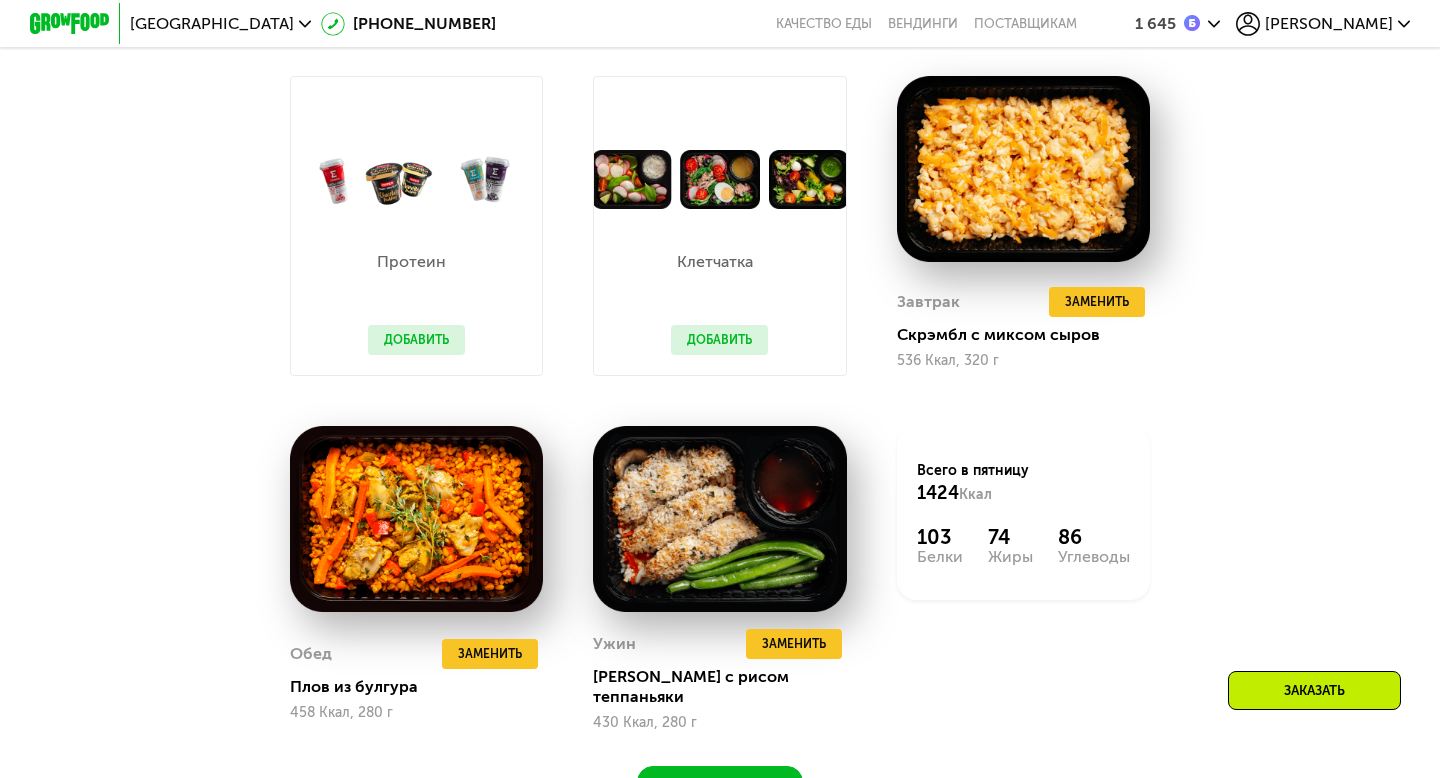 scroll, scrollTop: 1265, scrollLeft: 0, axis: vertical 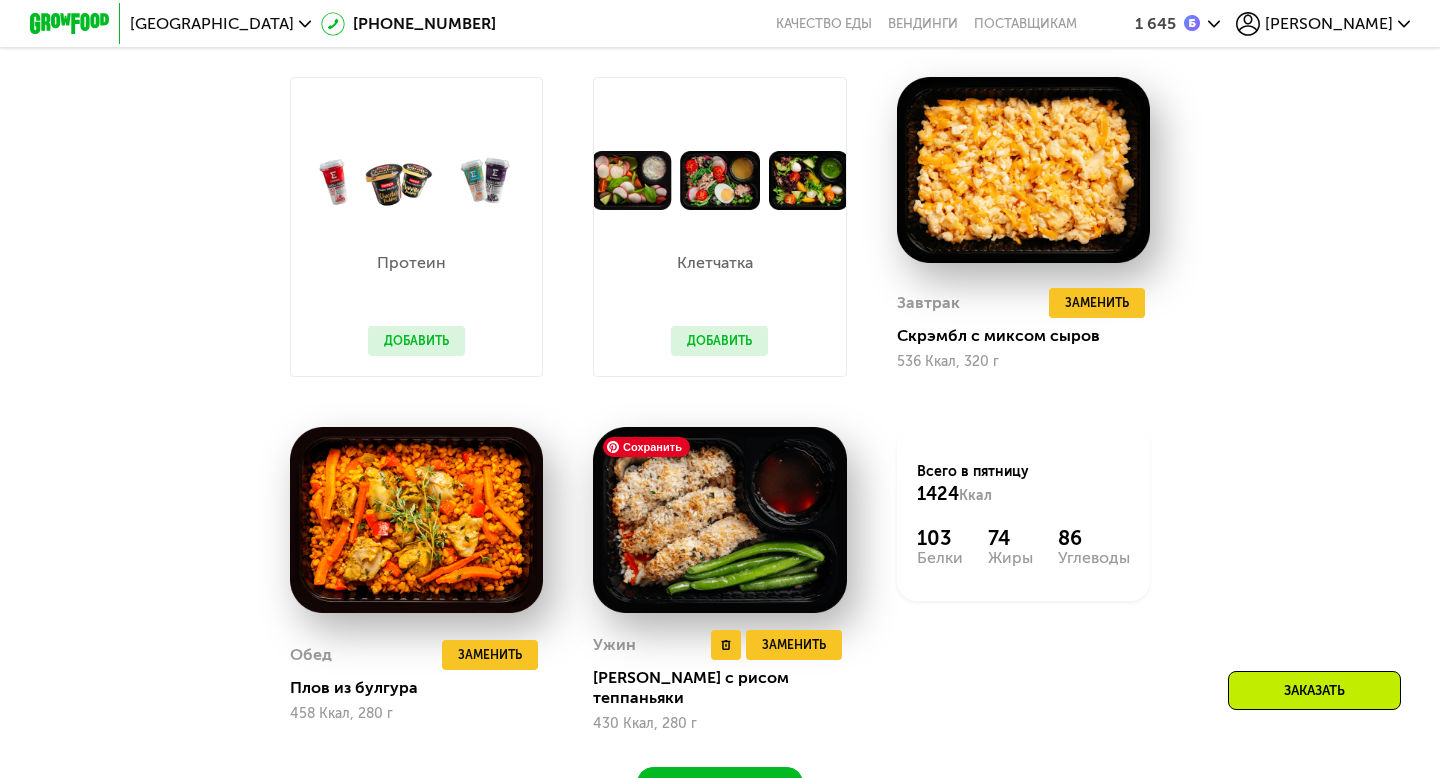 click at bounding box center [719, 520] 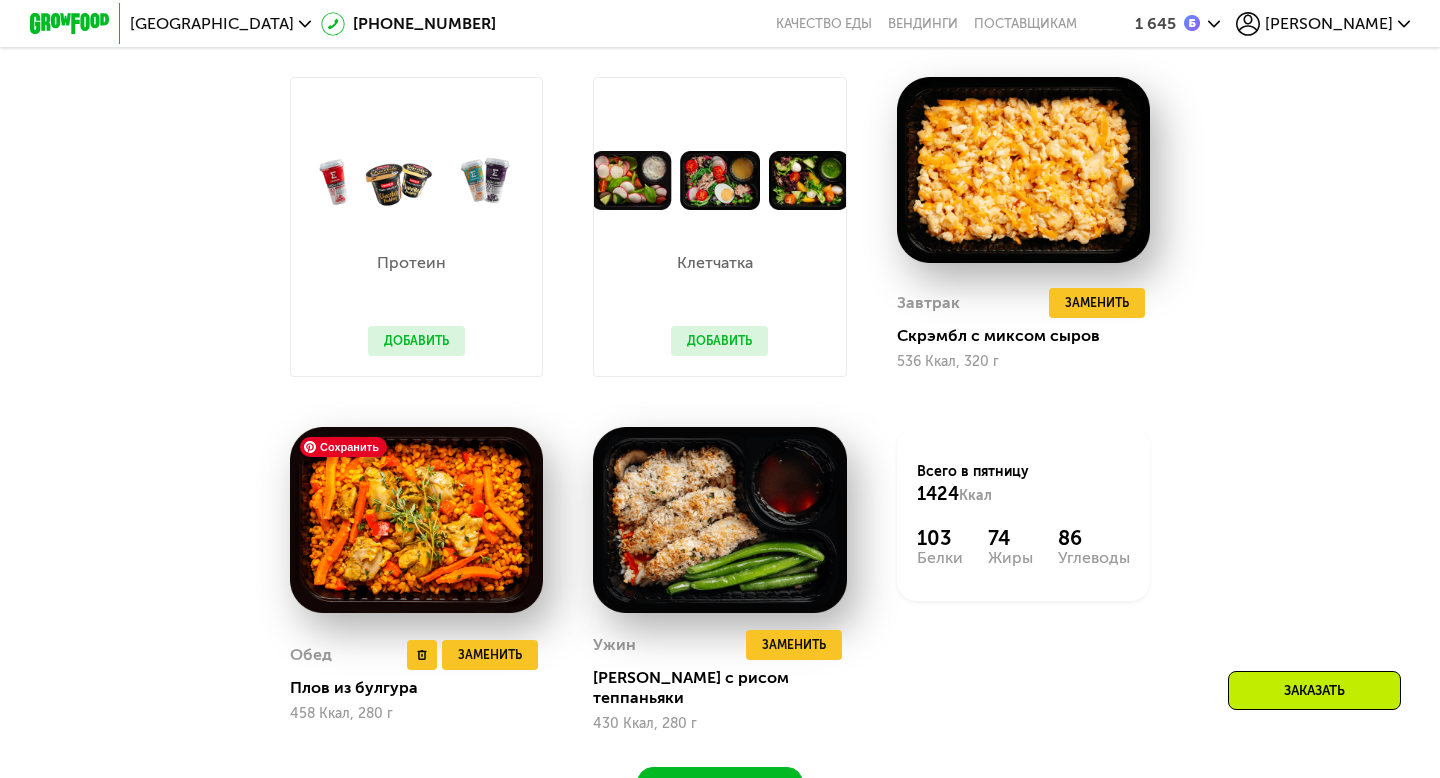 click at bounding box center [416, 520] 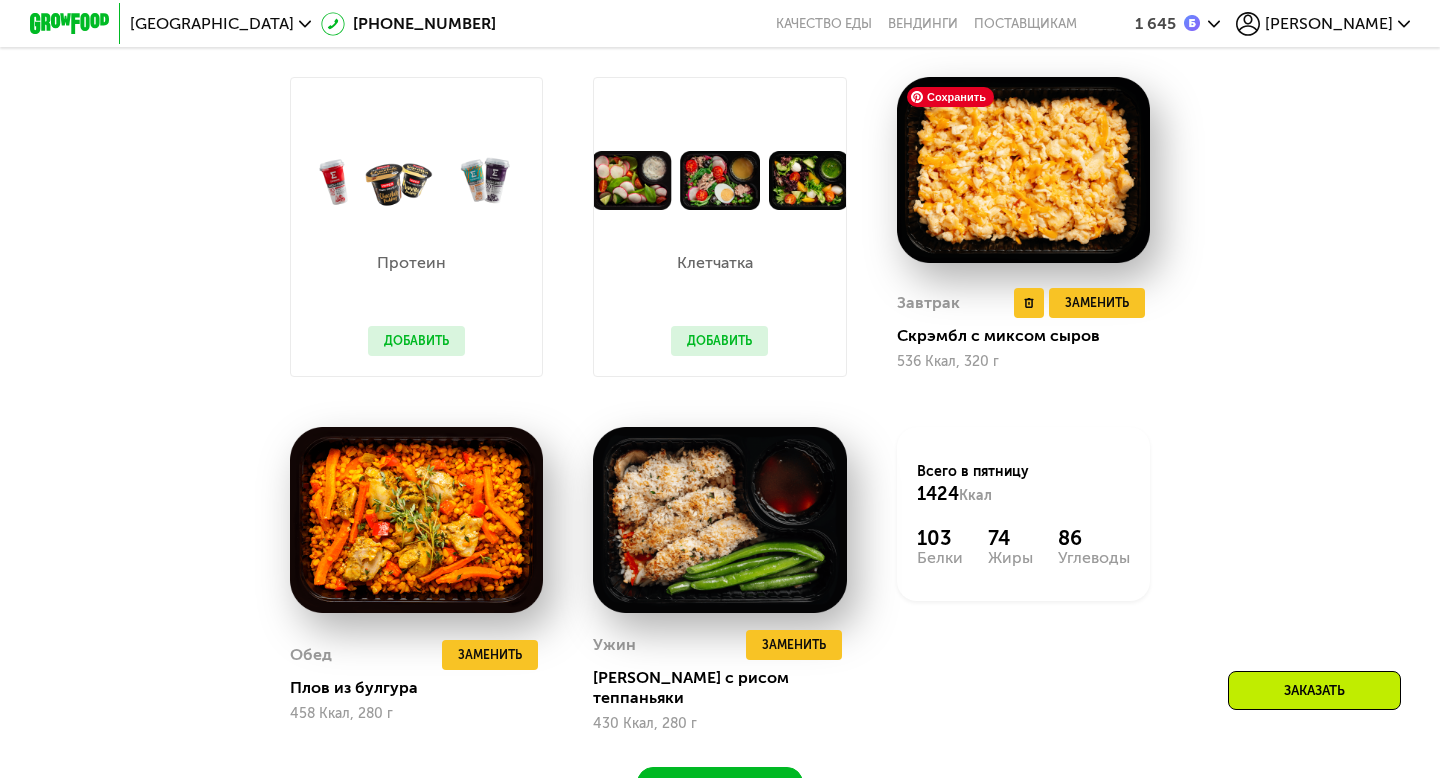 click at bounding box center [1023, 170] 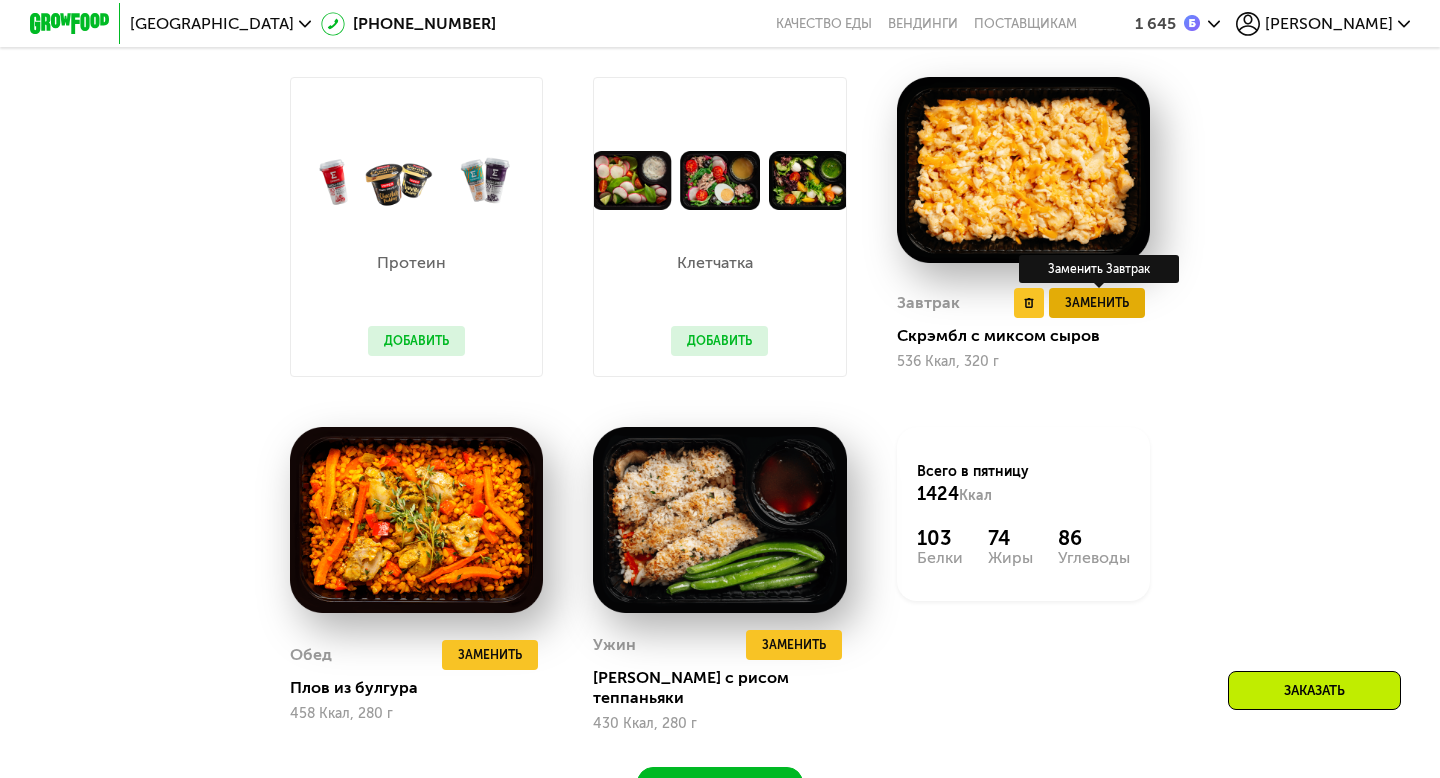 click on "Заменить" at bounding box center [1097, 303] 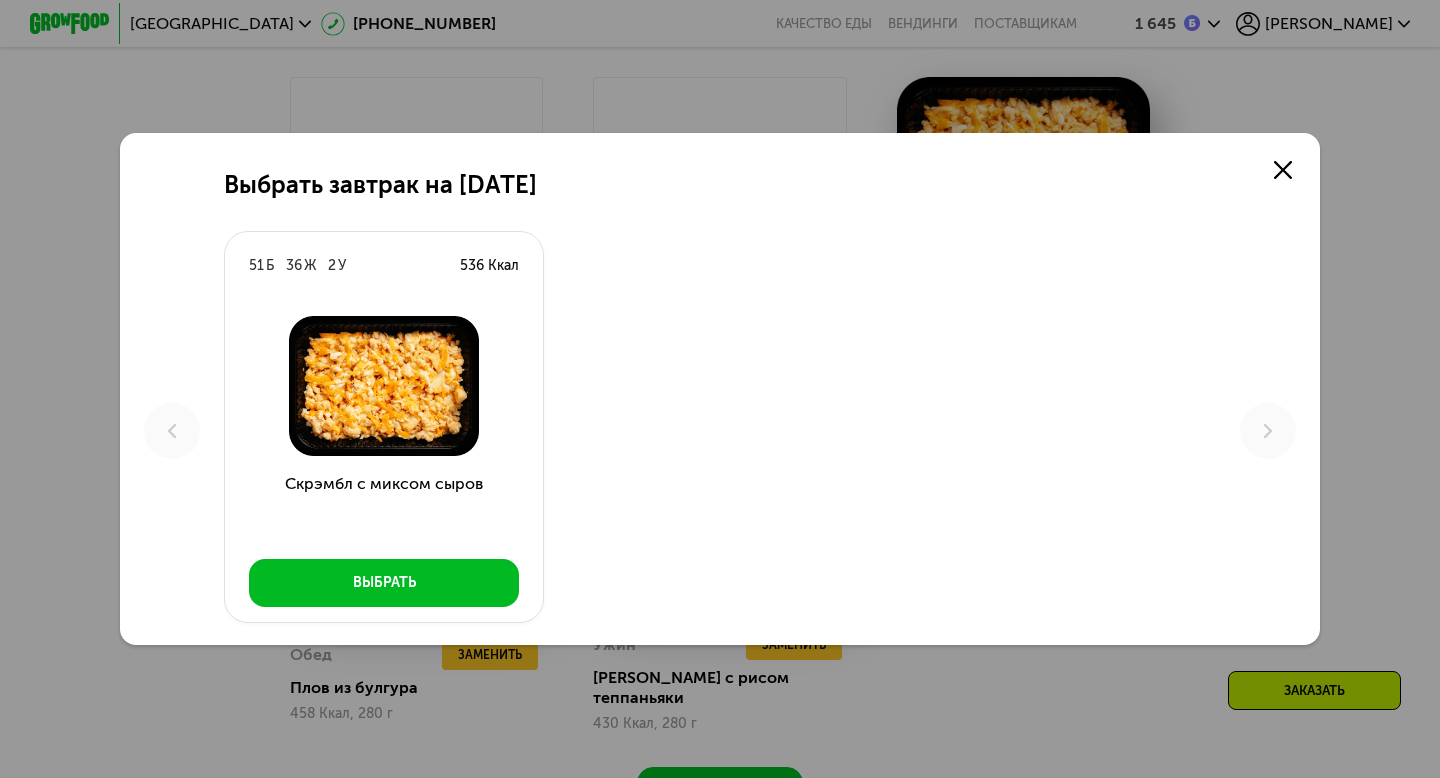 scroll, scrollTop: 0, scrollLeft: 0, axis: both 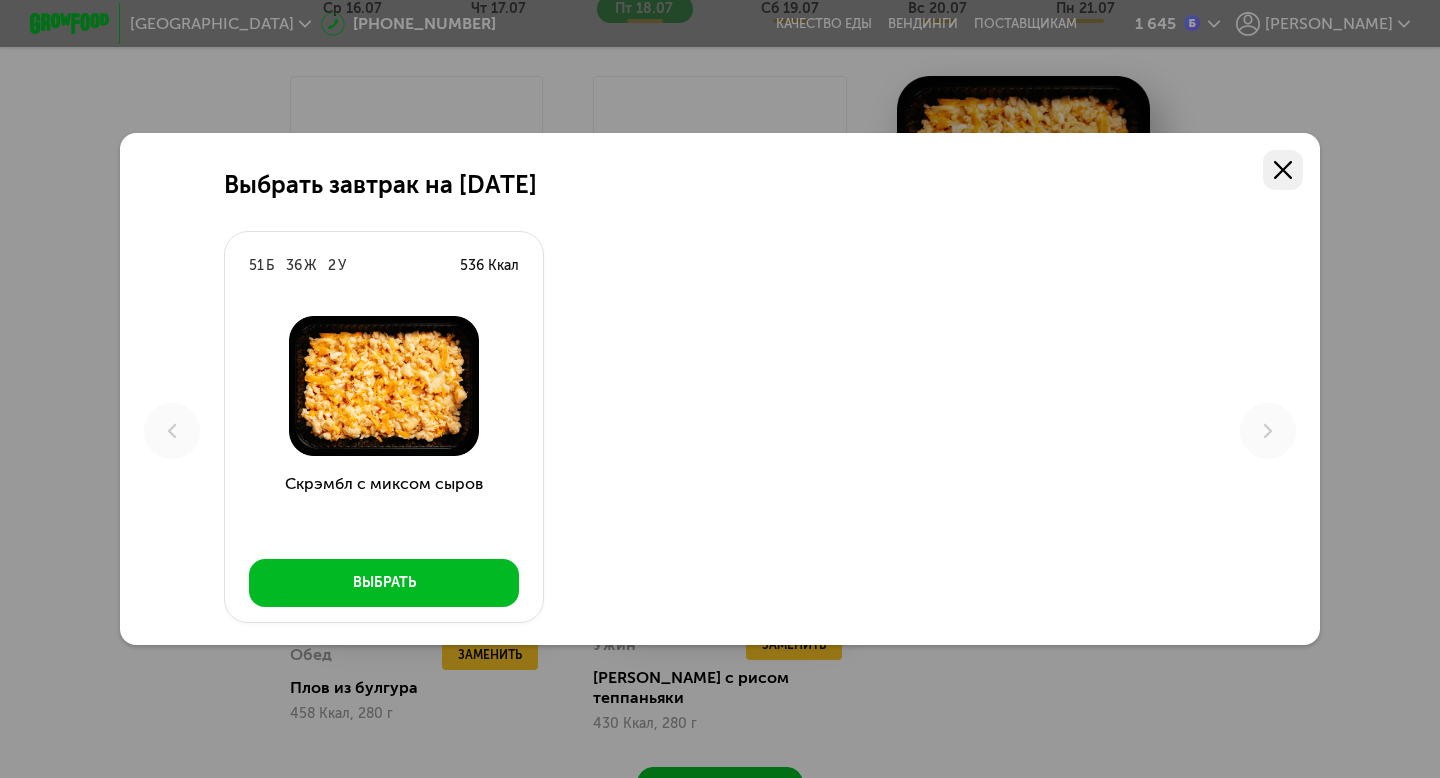 click 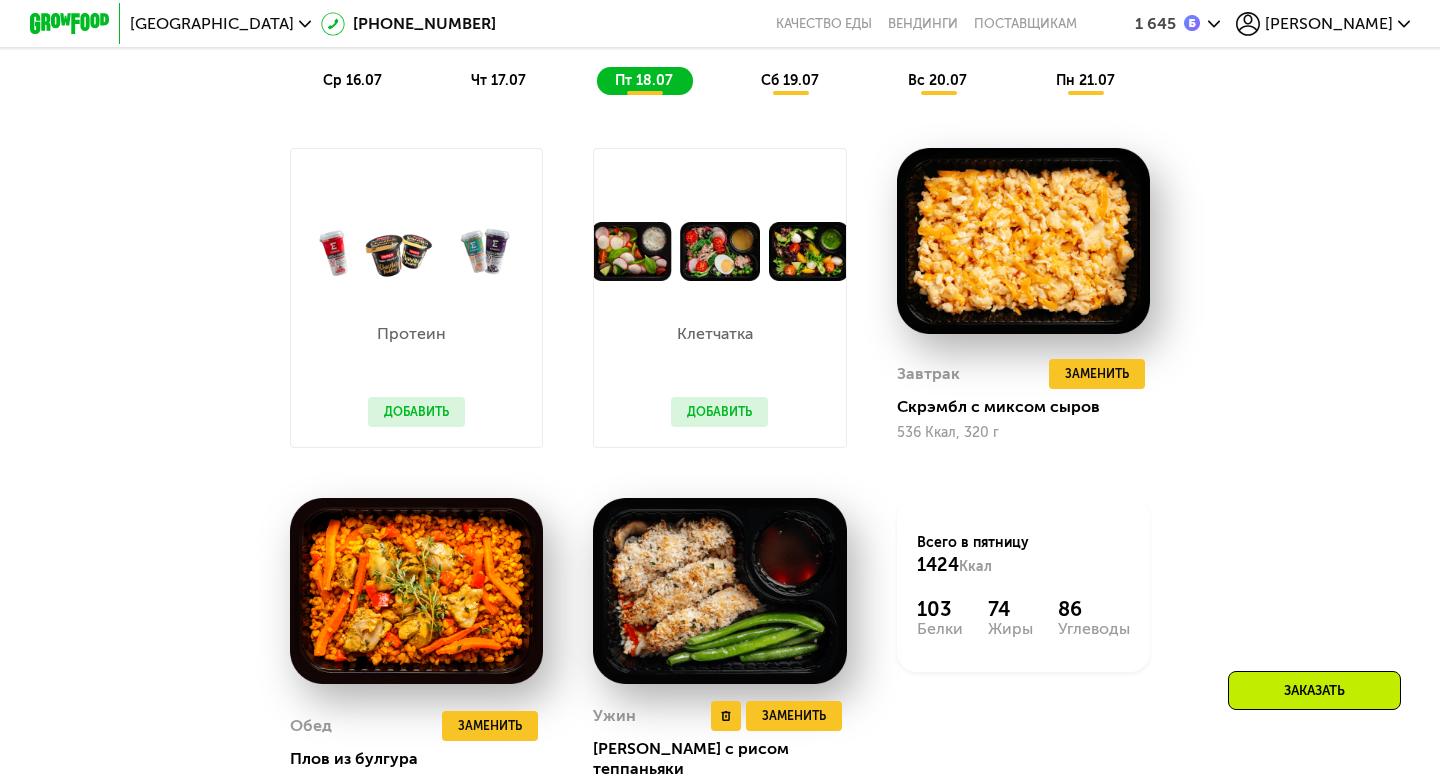 scroll, scrollTop: 1265, scrollLeft: 0, axis: vertical 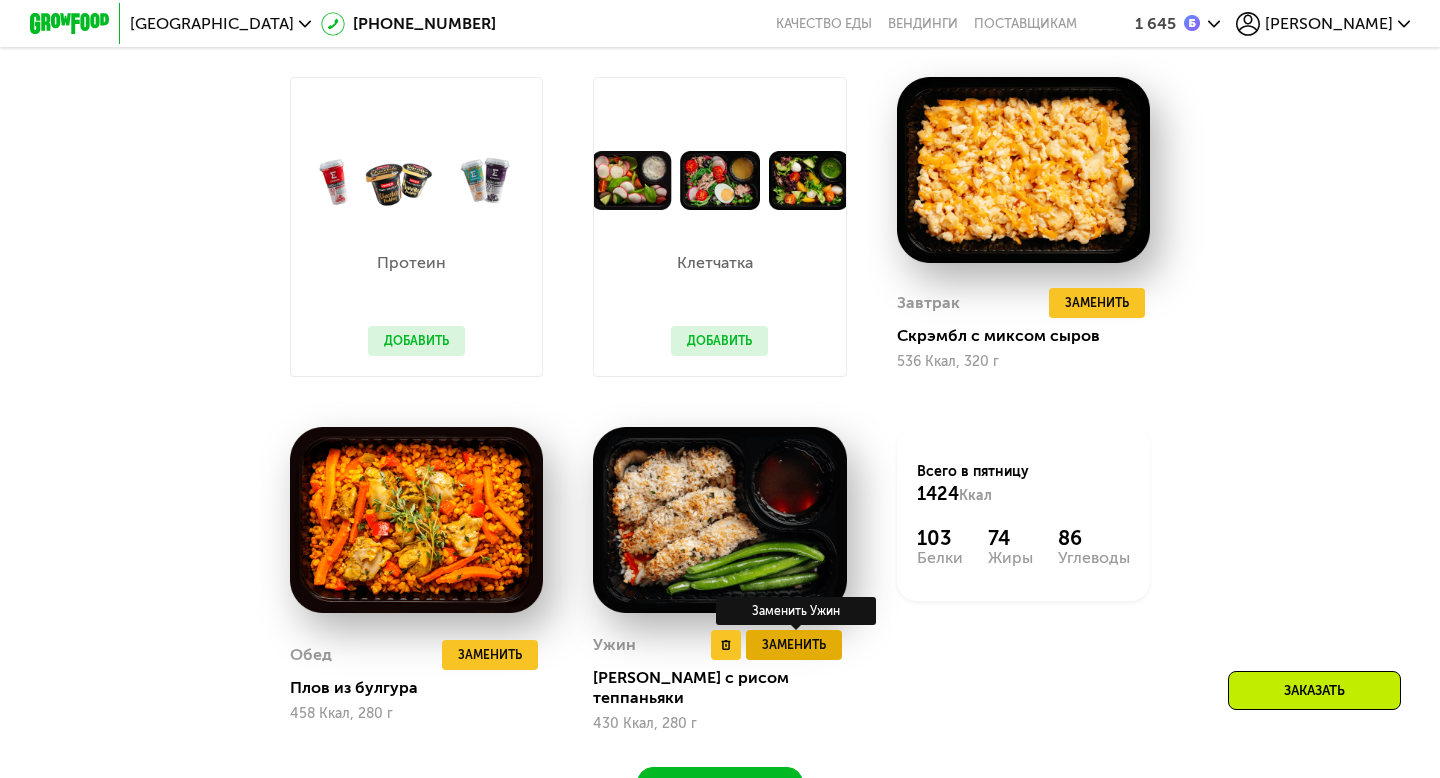 click on "Заменить" at bounding box center (794, 645) 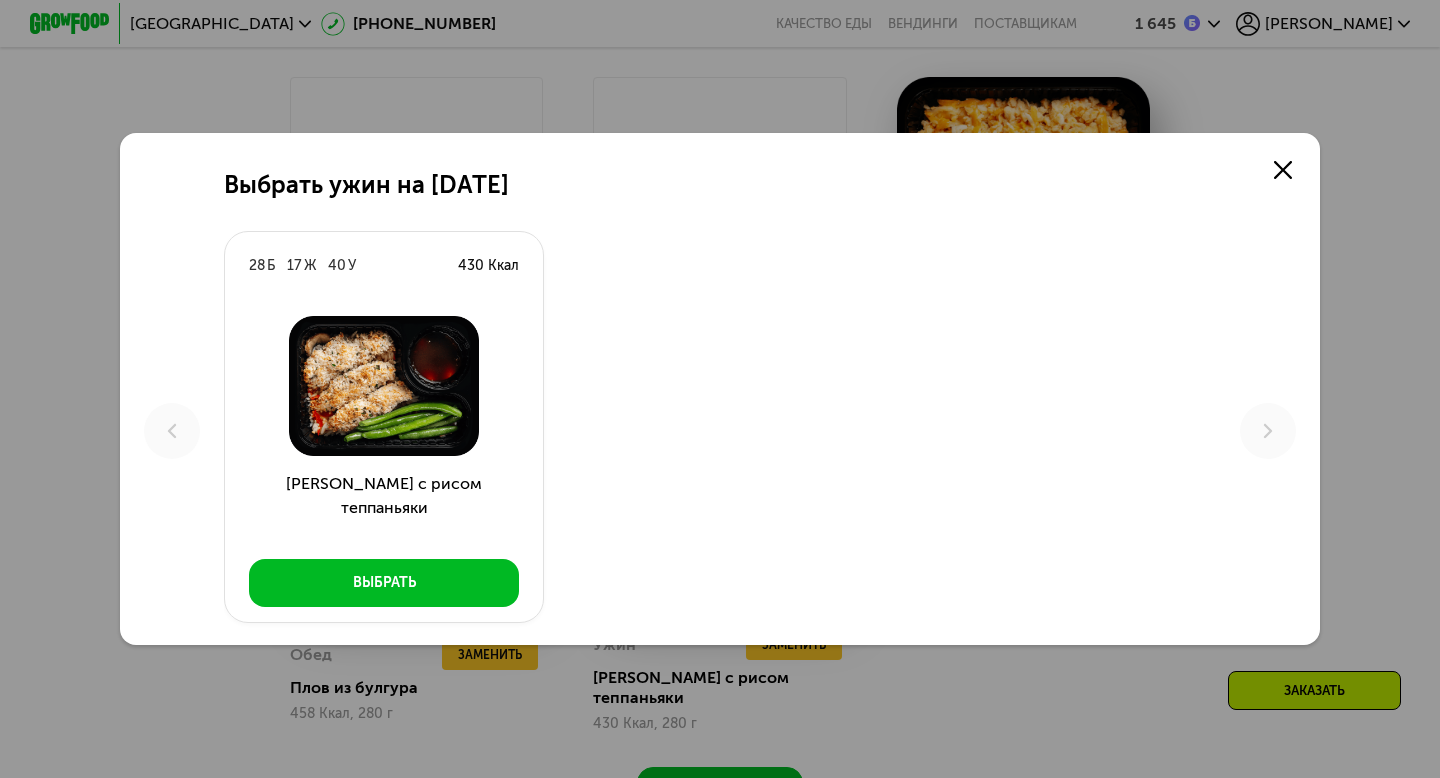 scroll, scrollTop: 0, scrollLeft: 0, axis: both 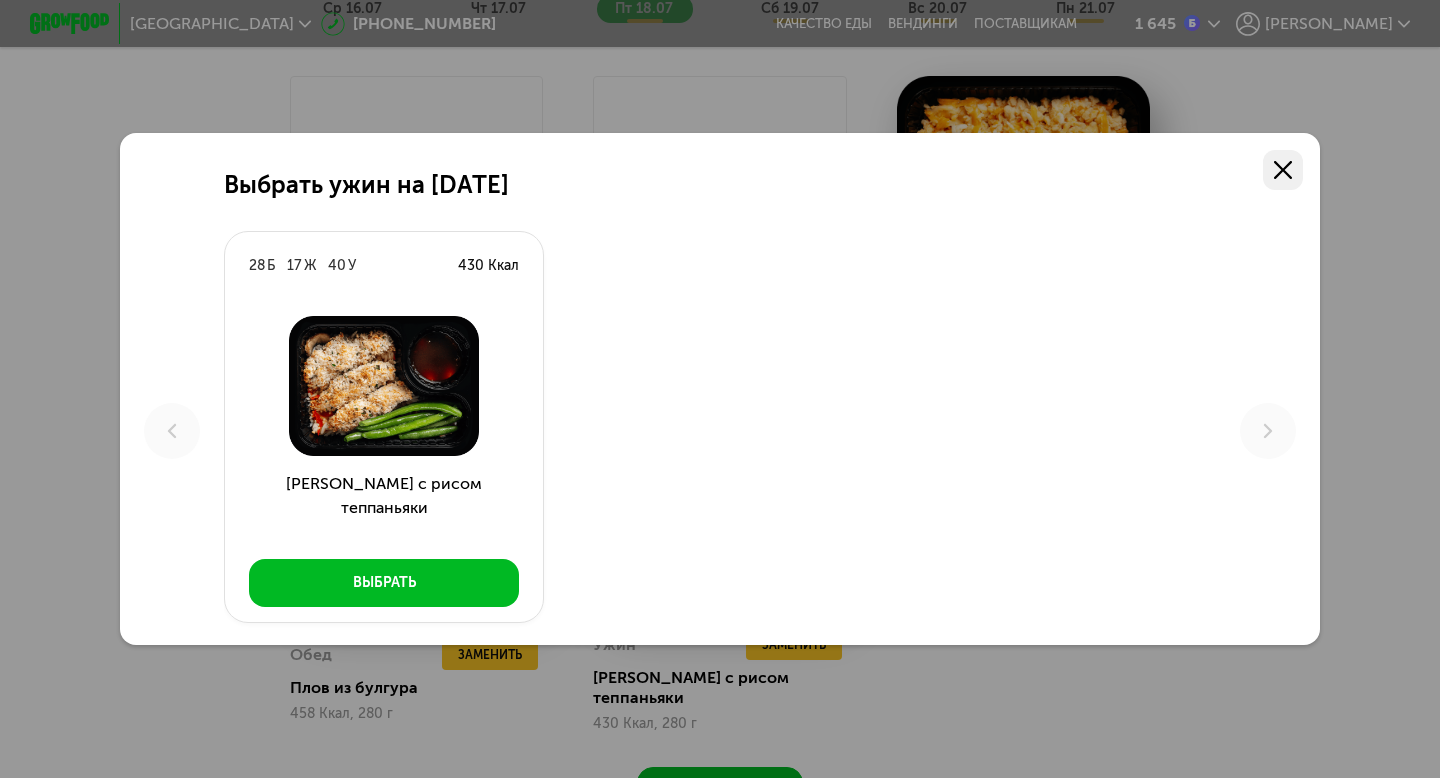 click 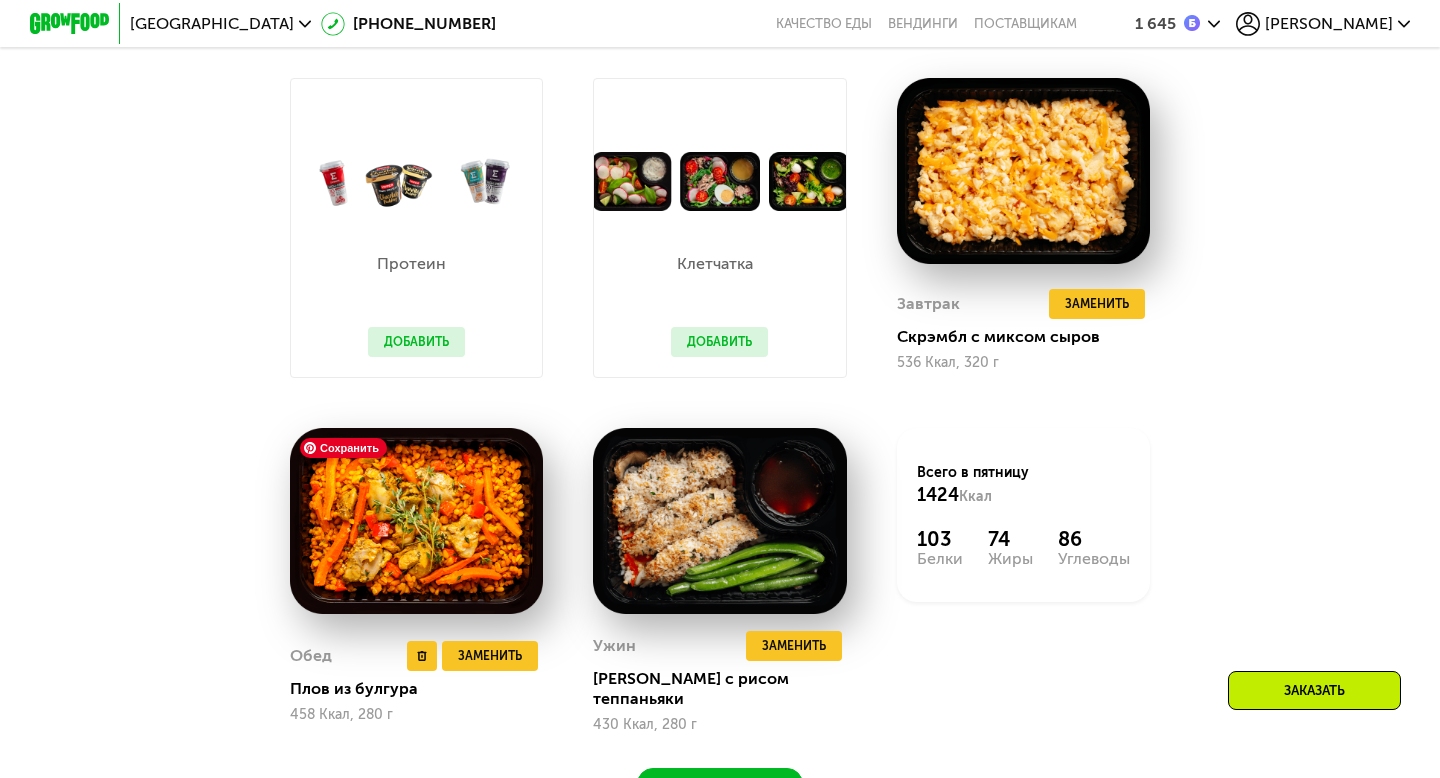 scroll, scrollTop: 1265, scrollLeft: 0, axis: vertical 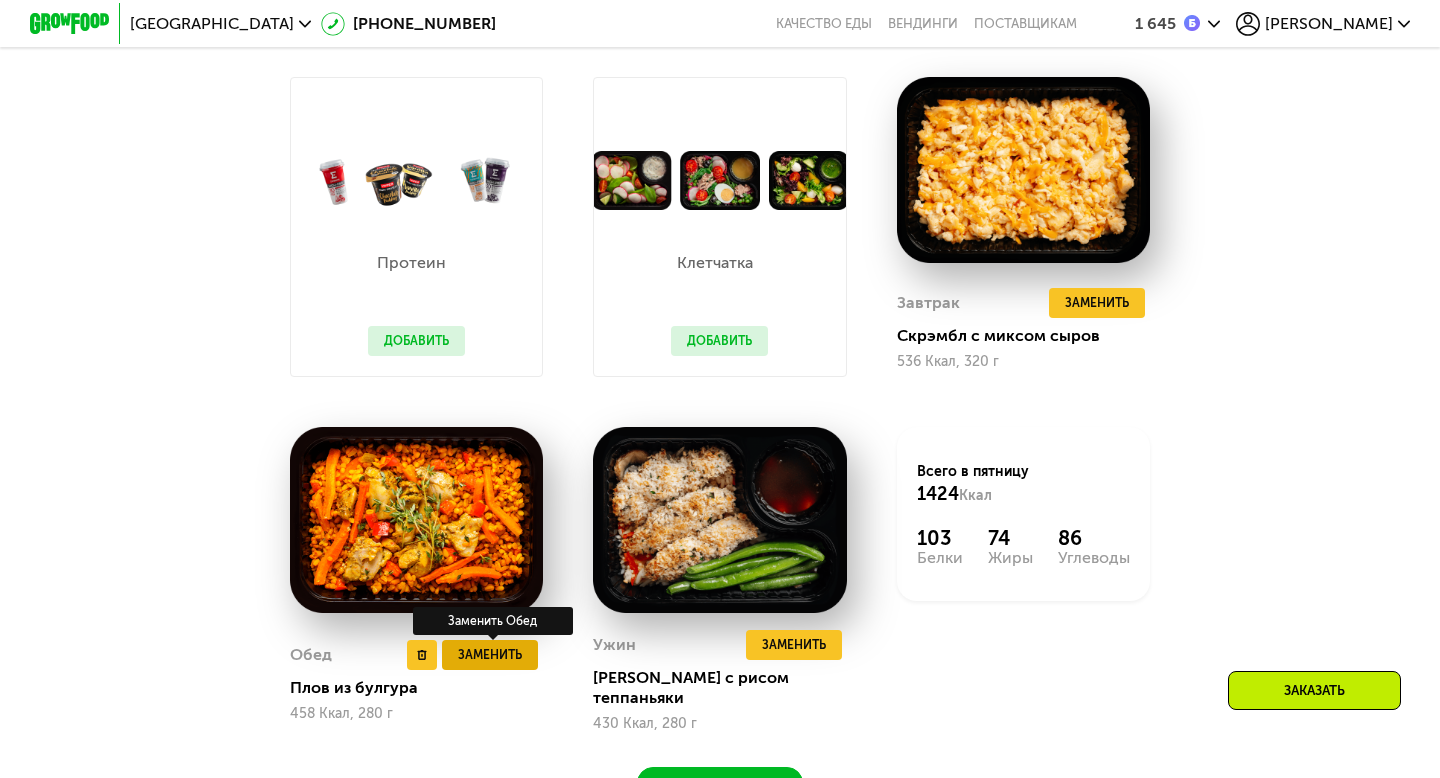 click on "Заменить" at bounding box center (490, 655) 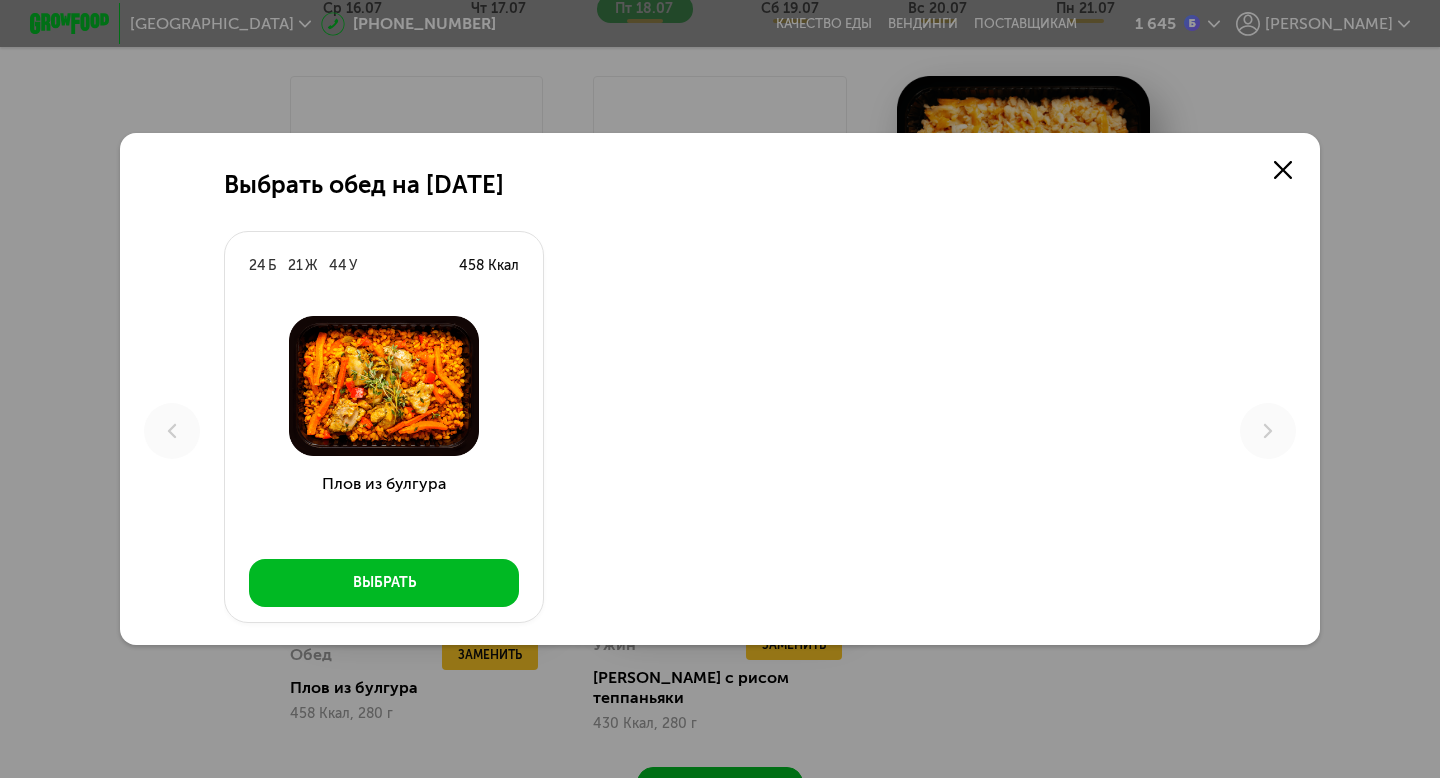 scroll, scrollTop: 0, scrollLeft: 0, axis: both 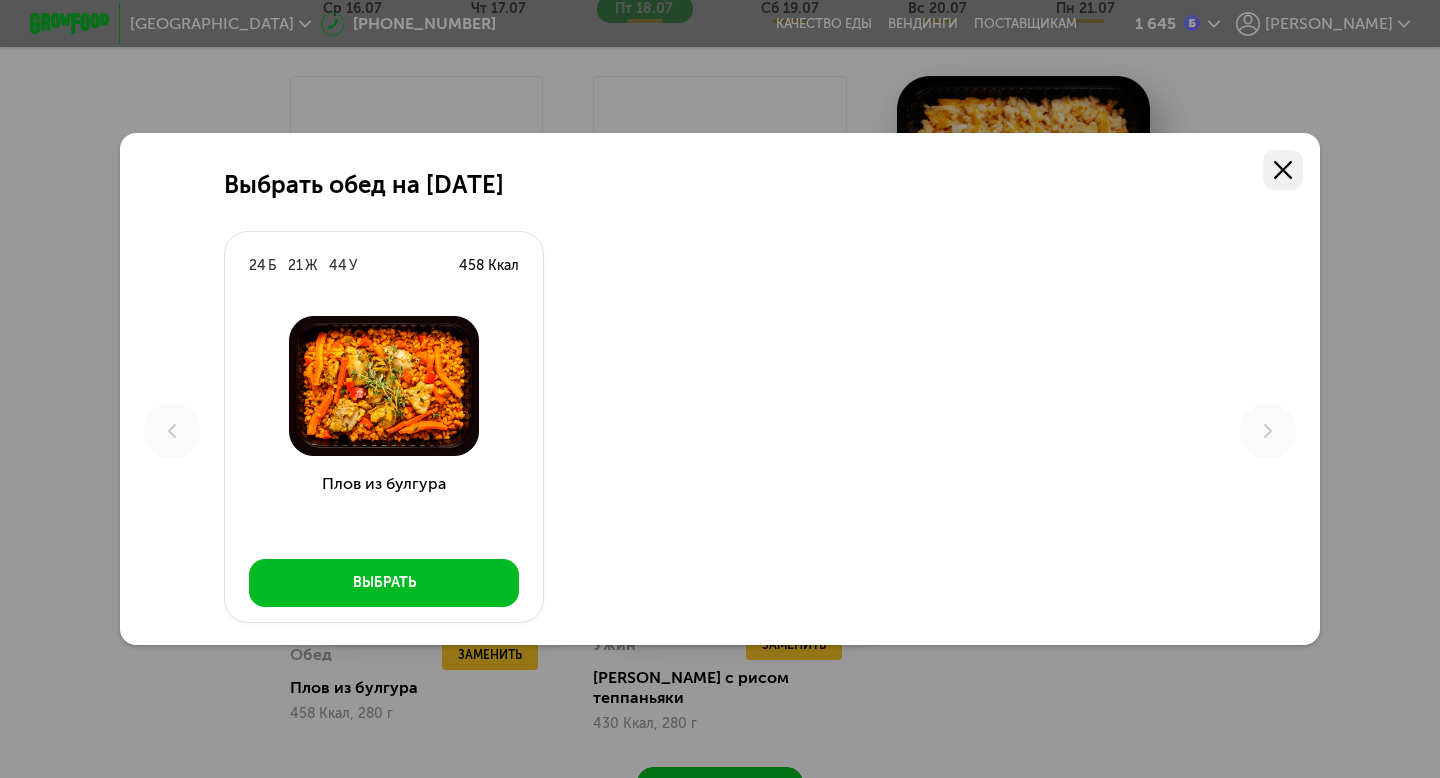 click 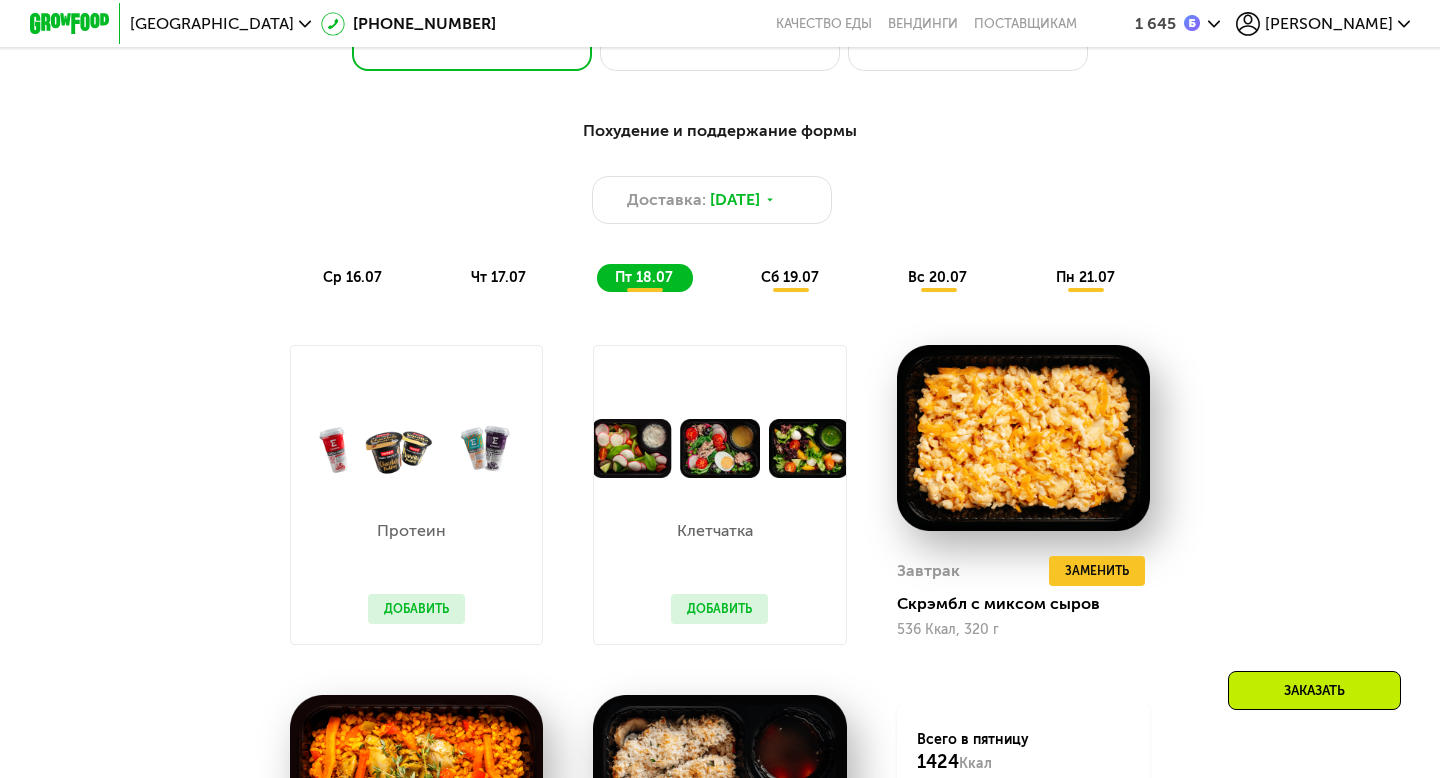 scroll, scrollTop: 884, scrollLeft: 0, axis: vertical 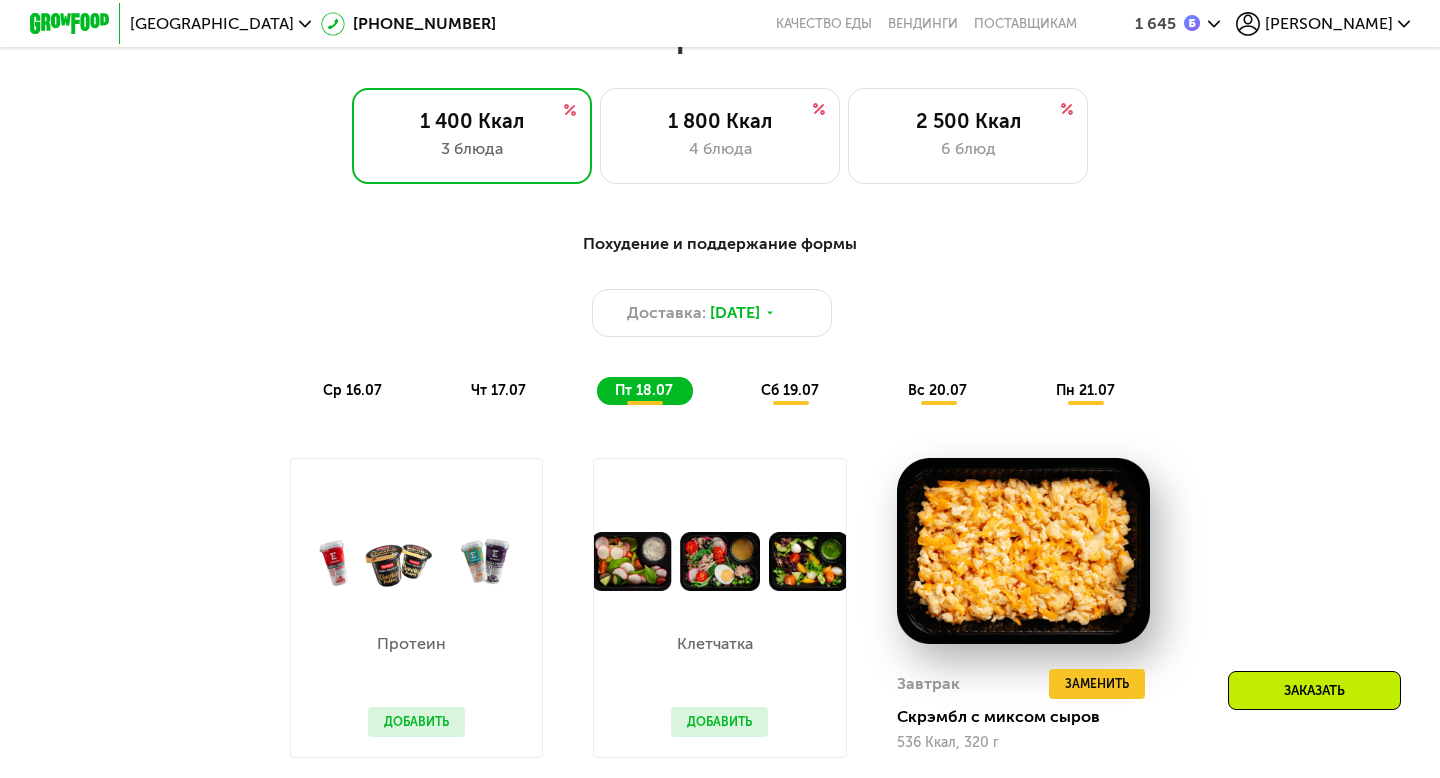 click on "сб 19.07" 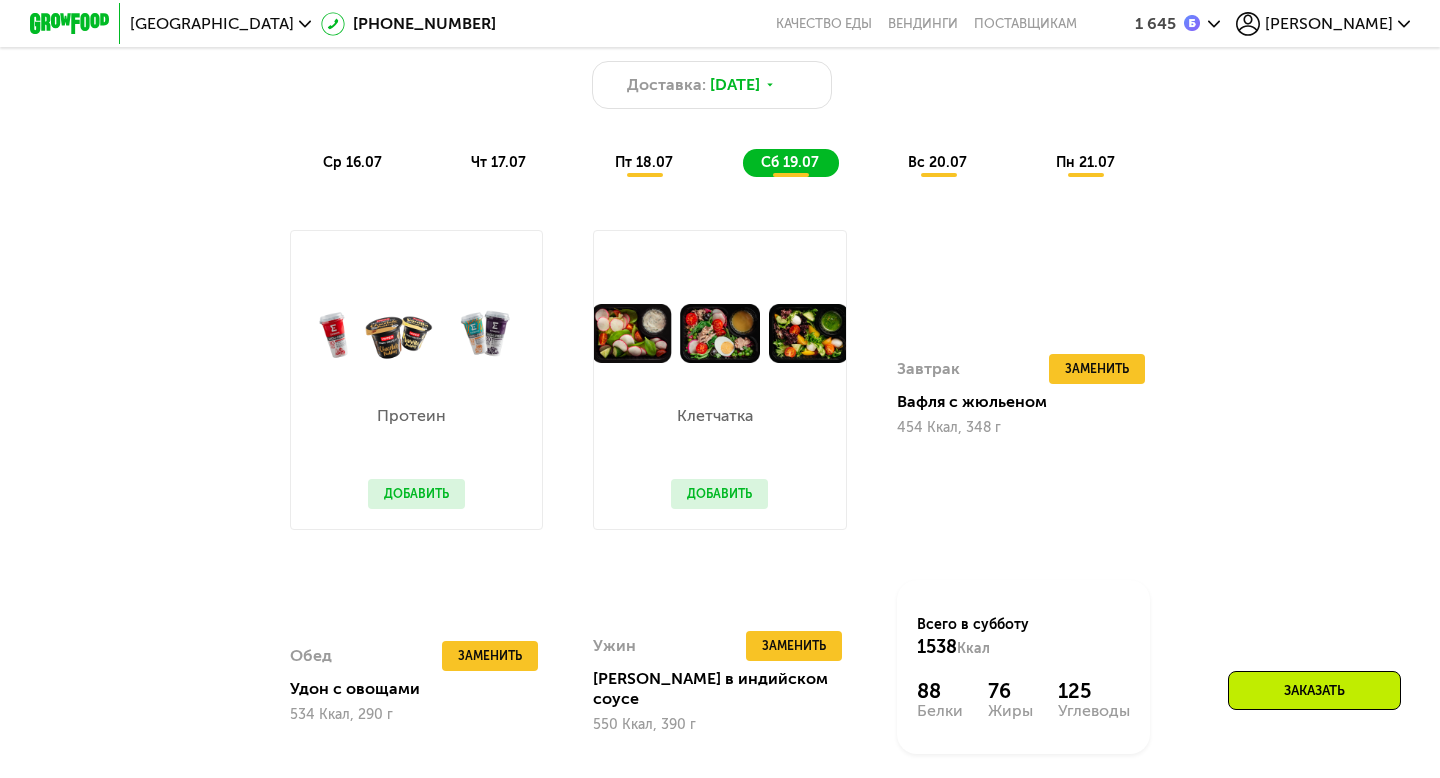 scroll, scrollTop: 1165, scrollLeft: 0, axis: vertical 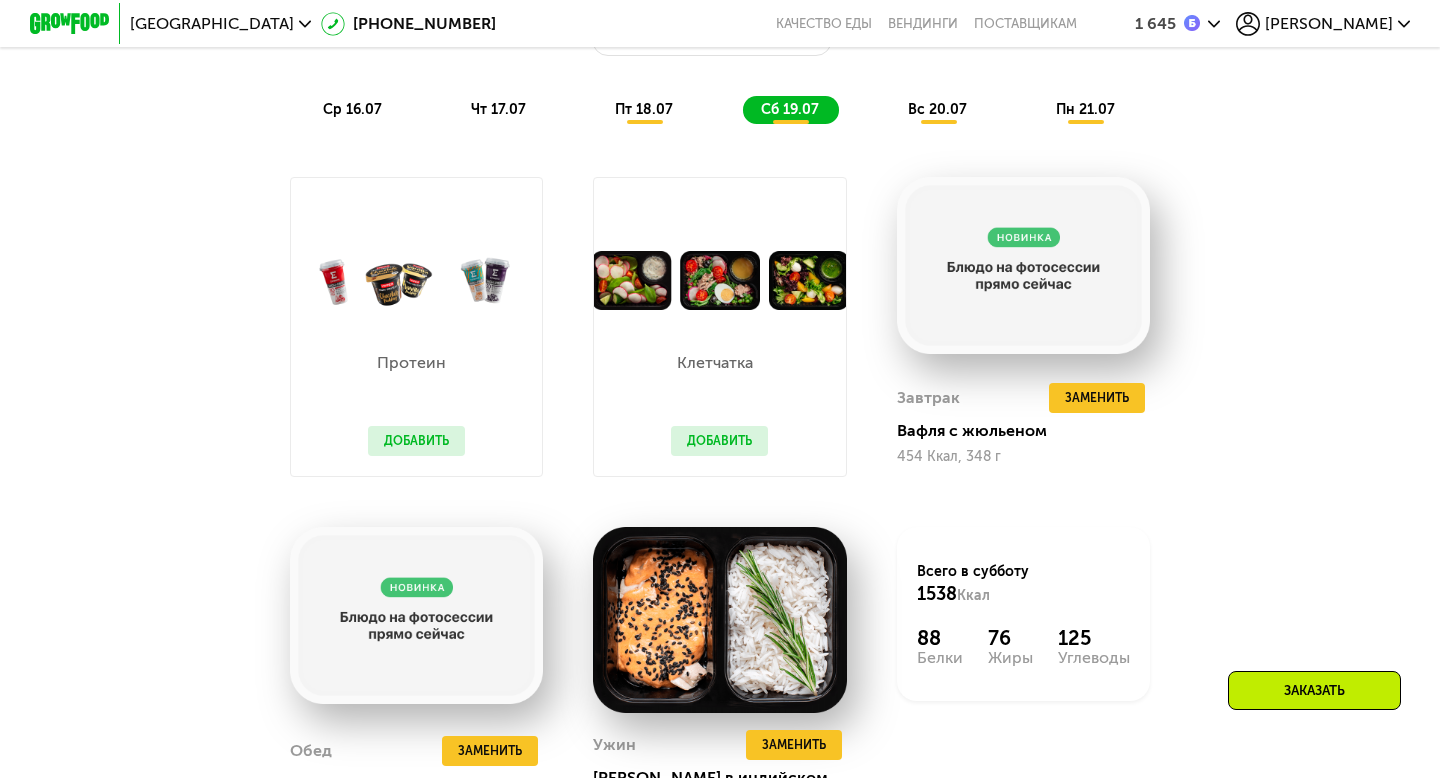 click on "вс 20.07" 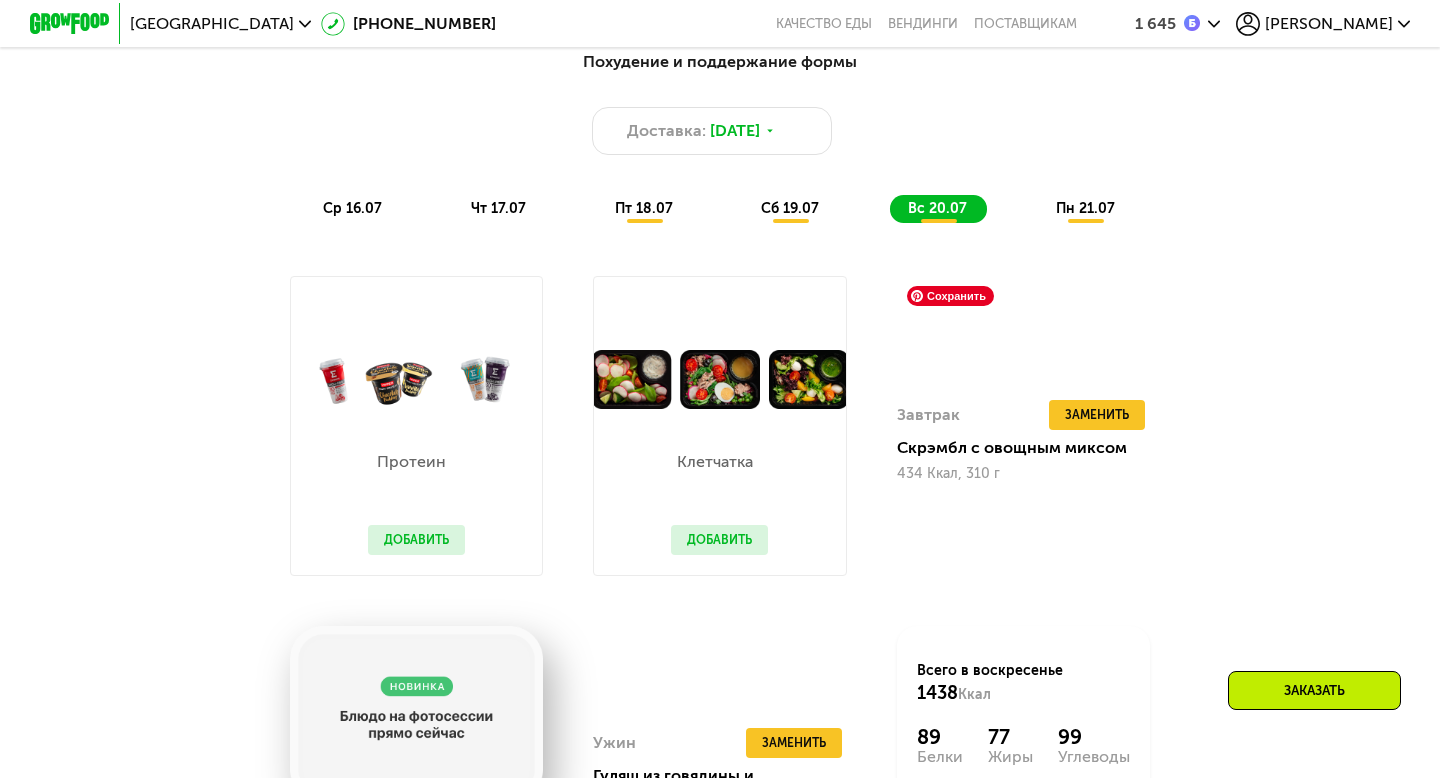 scroll, scrollTop: 1061, scrollLeft: 0, axis: vertical 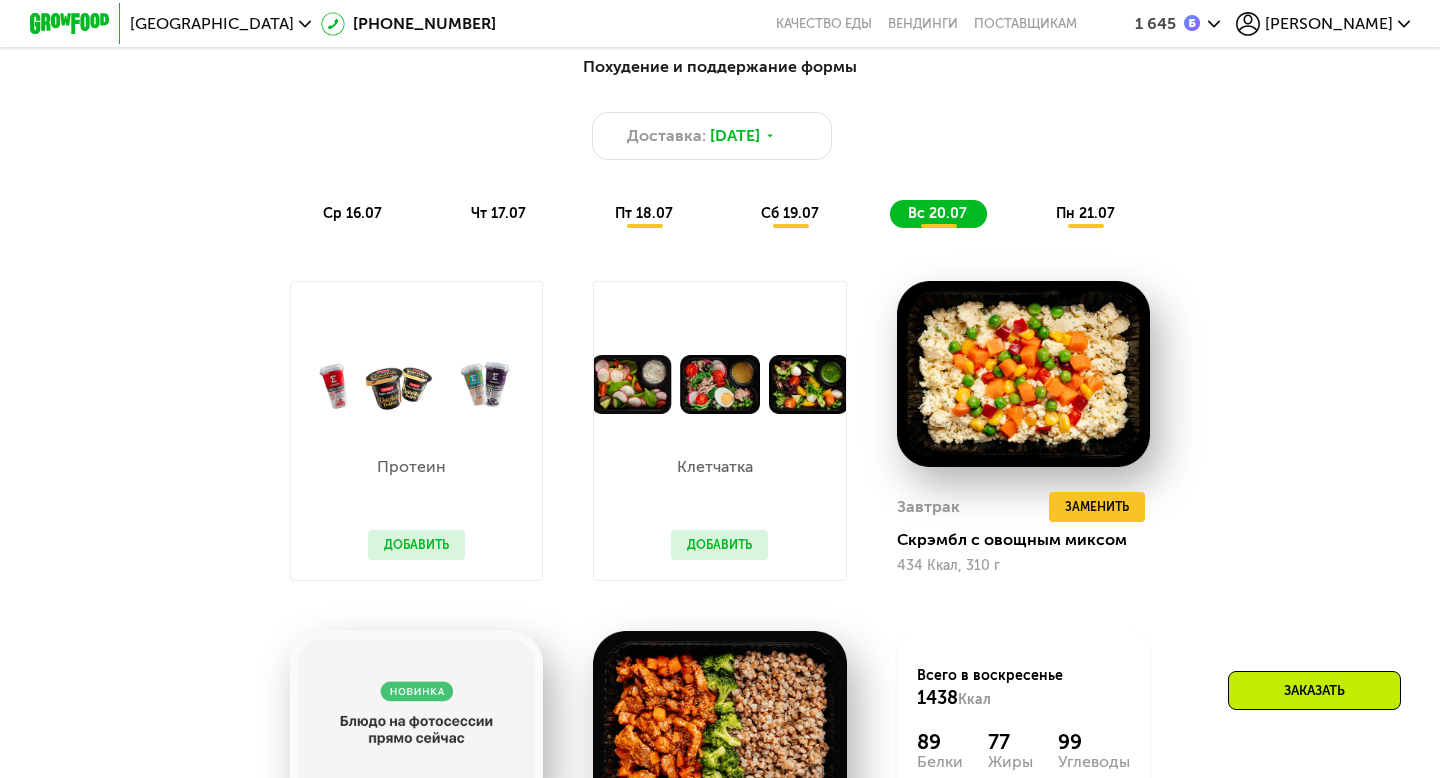 click on "Похудение и поддержание формы Доставка: 15 июл, вт ср 16.07 чт 17.07 пт 18.07 сб 19.07 вс 20.07 пн 21.07" at bounding box center (720, 141) 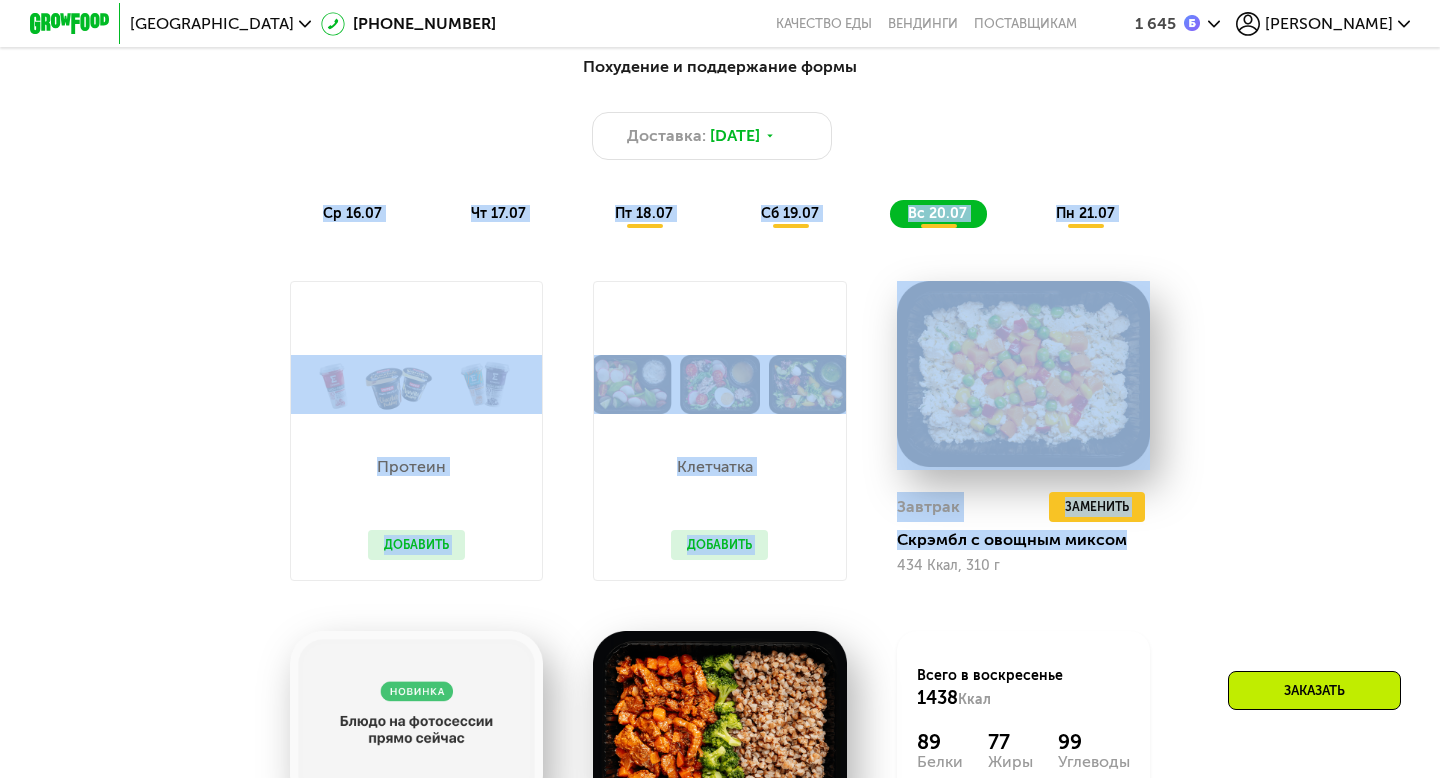 drag, startPoint x: 269, startPoint y: 166, endPoint x: 1200, endPoint y: 564, distance: 1012.50433 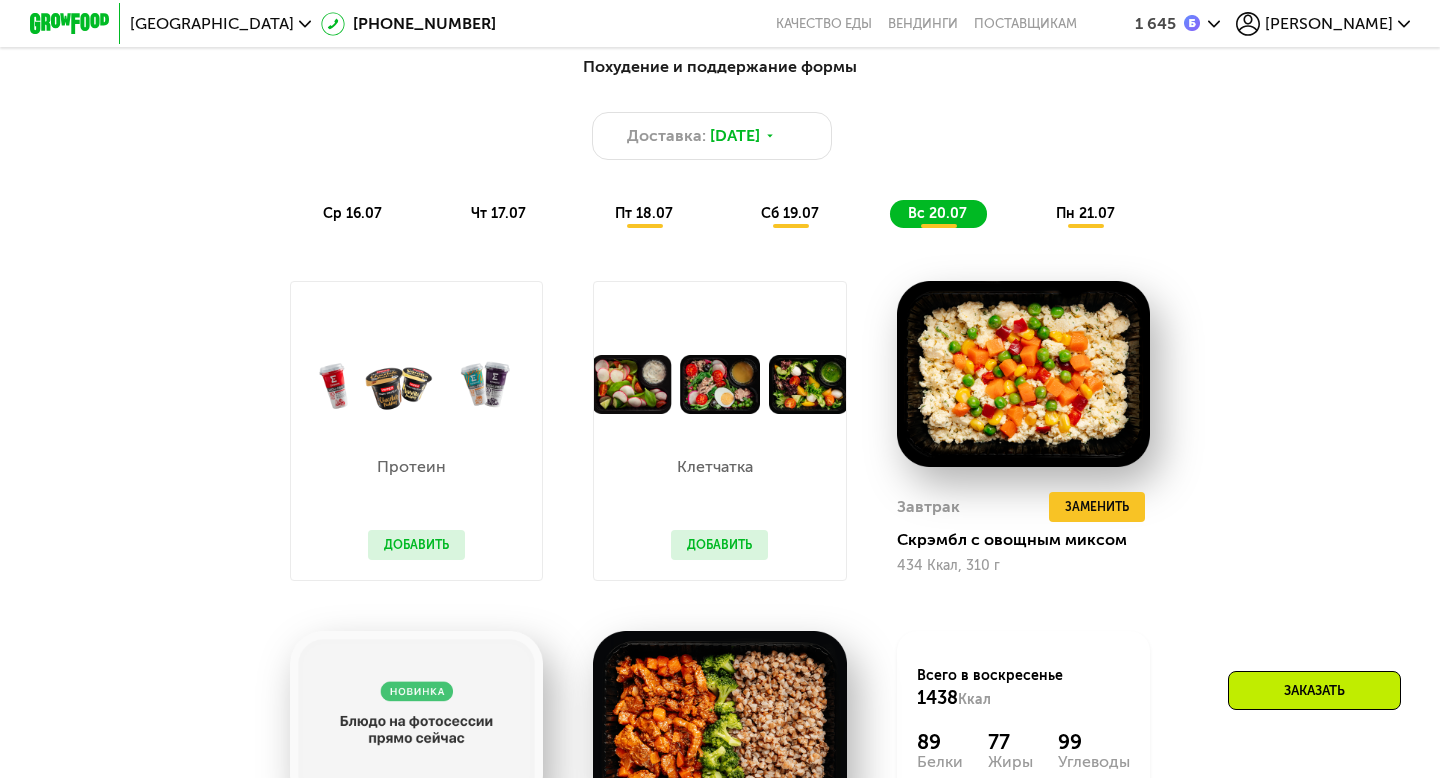 click on "Похудение и поддержание формы Доставка: 15 июл, вт ср 16.07 чт 17.07 пт 18.07 сб 19.07 вс 20.07 пн 21.07 Завтрак Скрэмбл и вишневые кексы 567 Ккал, 286 г Обед Кацудон с рисом и эдамаме 538 Ккал, 310 г Ужин Зеленые биточки и чечевица 442 Ккал, 320 г  Всего в среду 1547 Ккал 103  Белки  64  Жиры  141  Углеводы  Завтрак Мусс с гранолой и черникой 502 Ккал, 280 г Обед Котлета по-итальянски 508 Ккал, 370 г Ужин Курица в грибном соусе 469 Ккал, 372 г  Всего в четверг 1479 Ккал 88  Белки  65  Жиры  134  Углеводы  Протеин  Добавить  Клетчатка  Добавить  Завтрак  Удалить Завтрак  Заменить   Заменить Завтрак 536 Ккал, 320 г Обед Ужин" at bounding box center [720, 531] 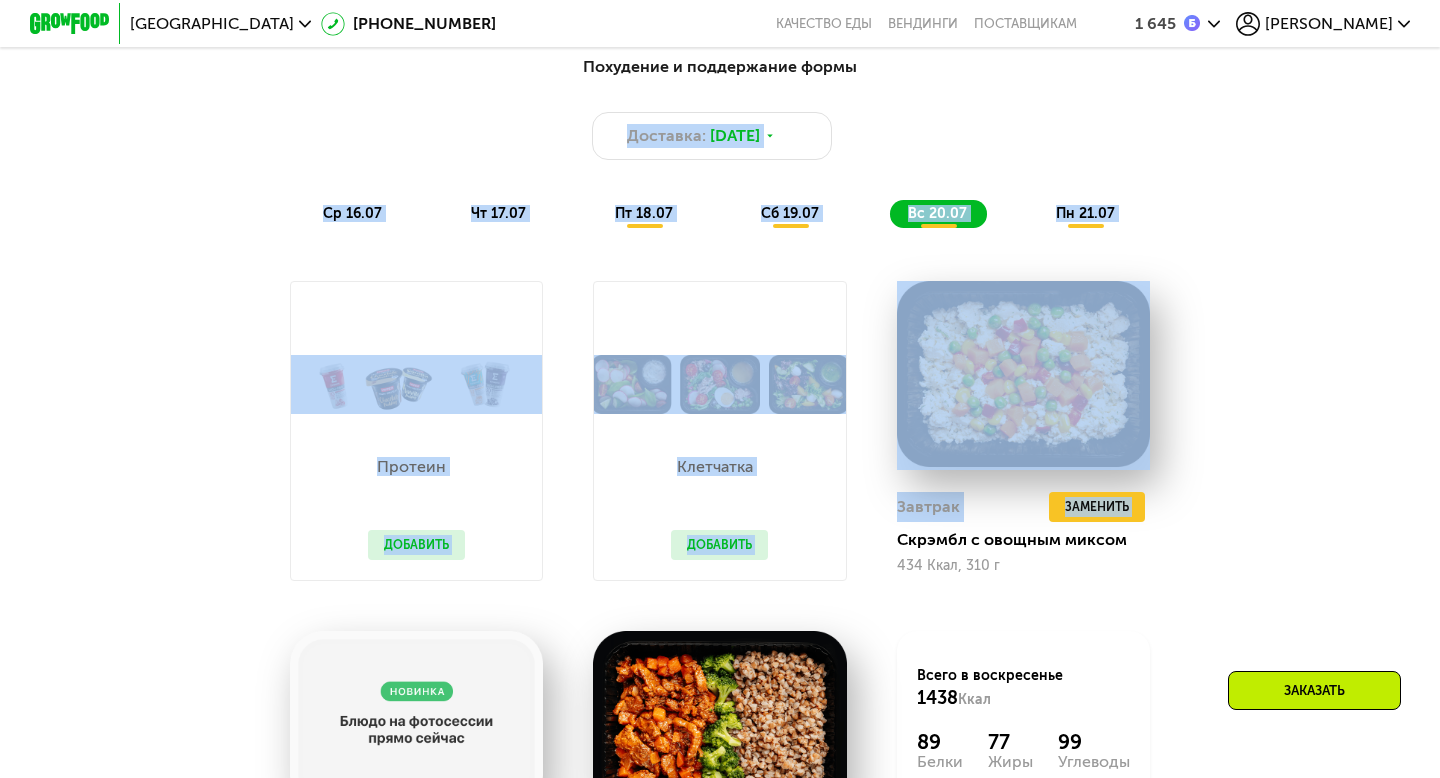 drag, startPoint x: 1209, startPoint y: 576, endPoint x: 211, endPoint y: 104, distance: 1103.9873 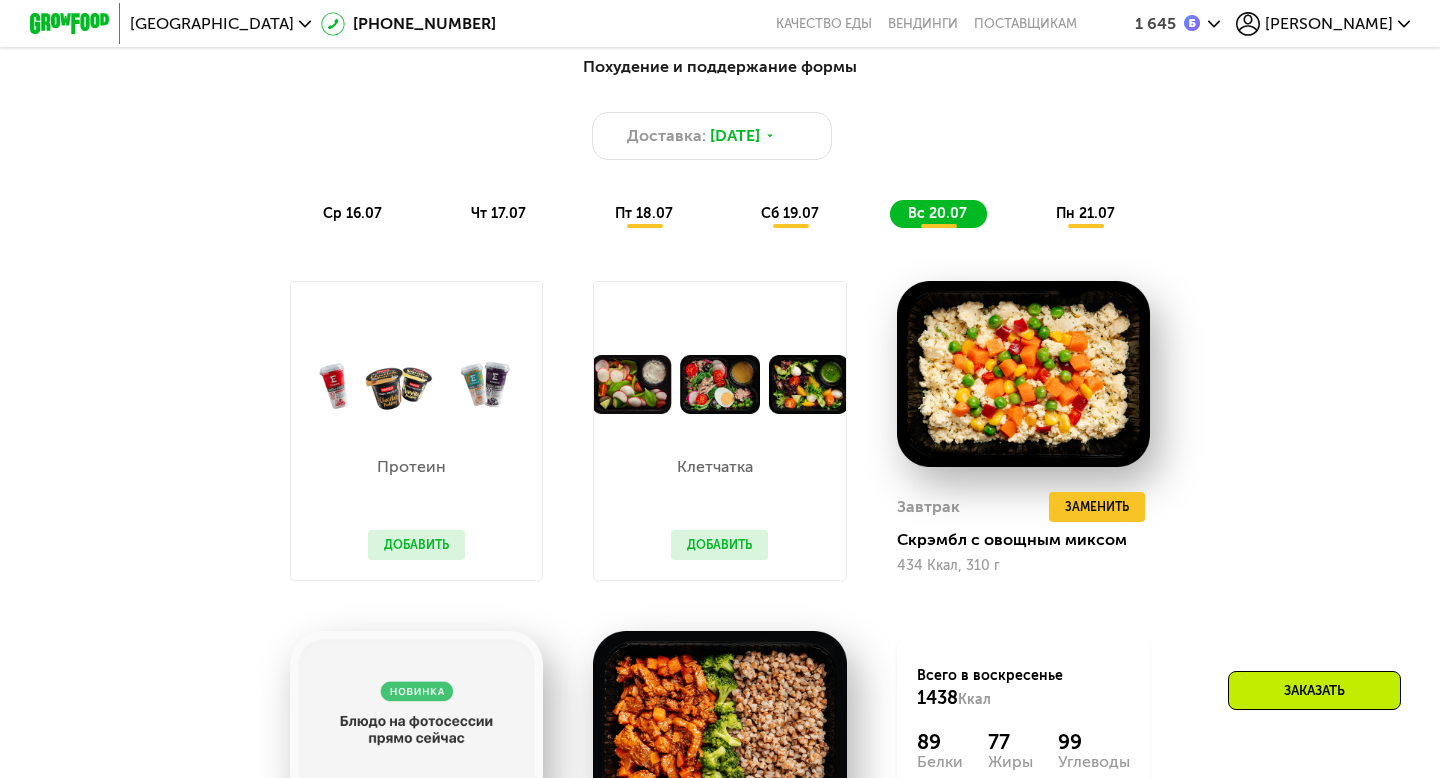click on "Похудение и поддержание формы Доставка: 15 июл, вт ср 16.07 чт 17.07 пт 18.07 сб 19.07 вс 20.07 пн 21.07" at bounding box center [720, 141] 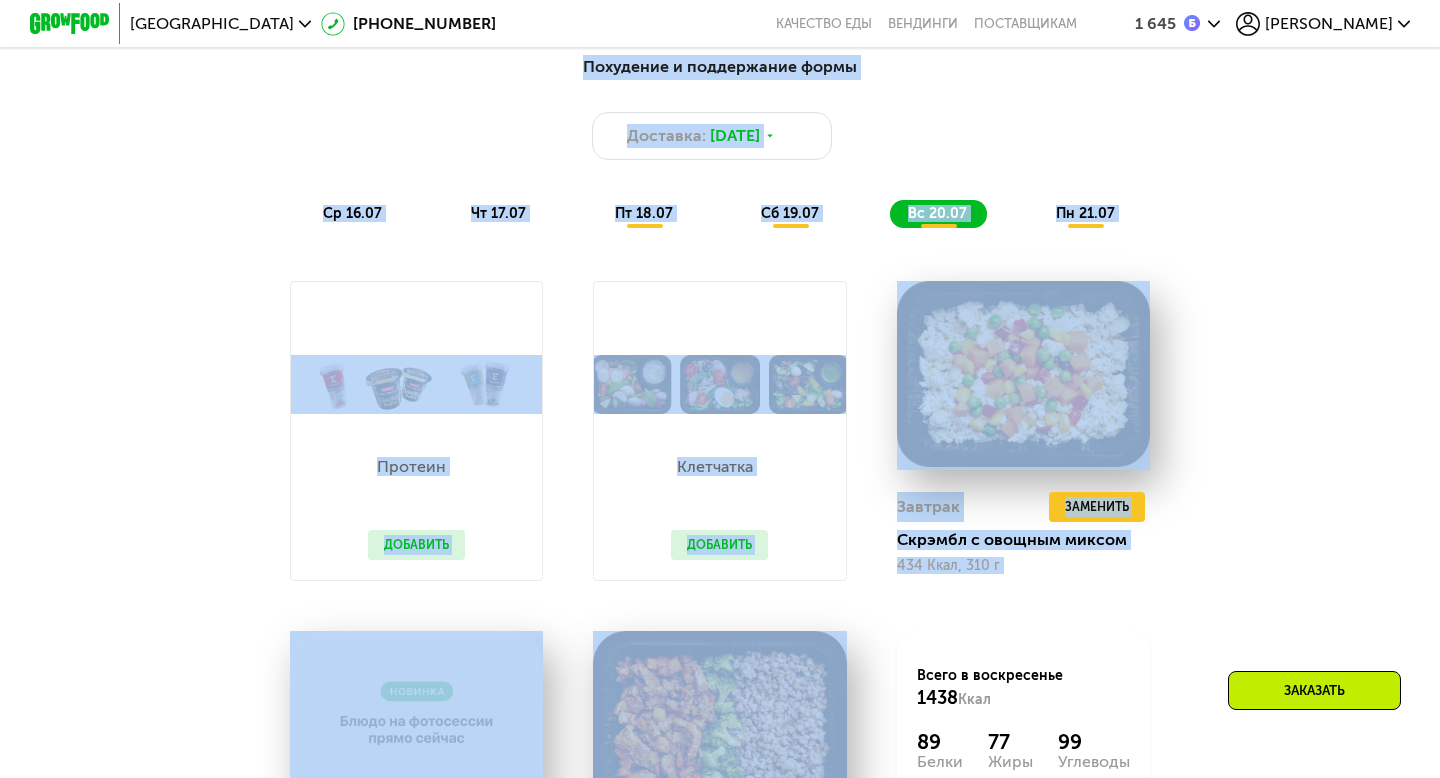 drag, startPoint x: 208, startPoint y: 70, endPoint x: 1157, endPoint y: 674, distance: 1124.9076 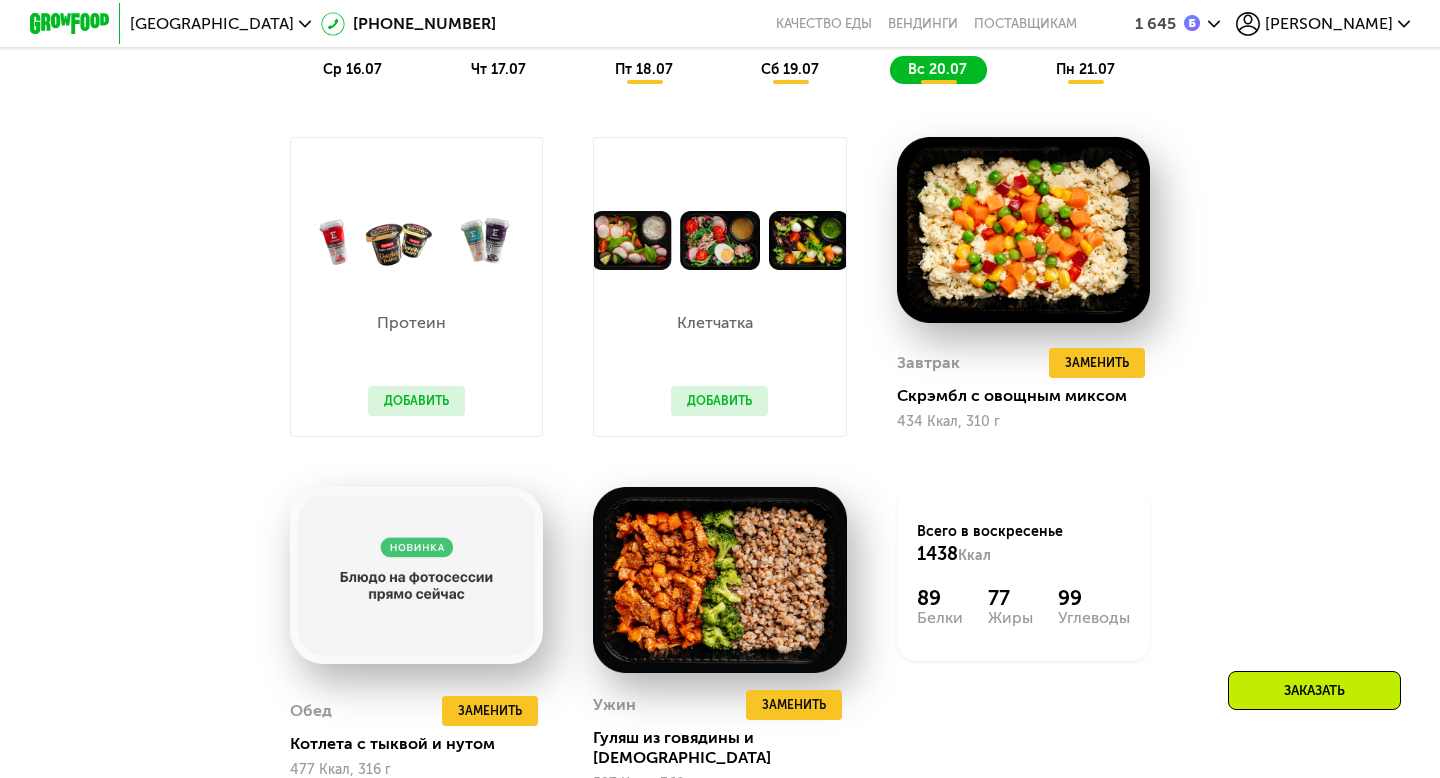 scroll, scrollTop: 1234, scrollLeft: 0, axis: vertical 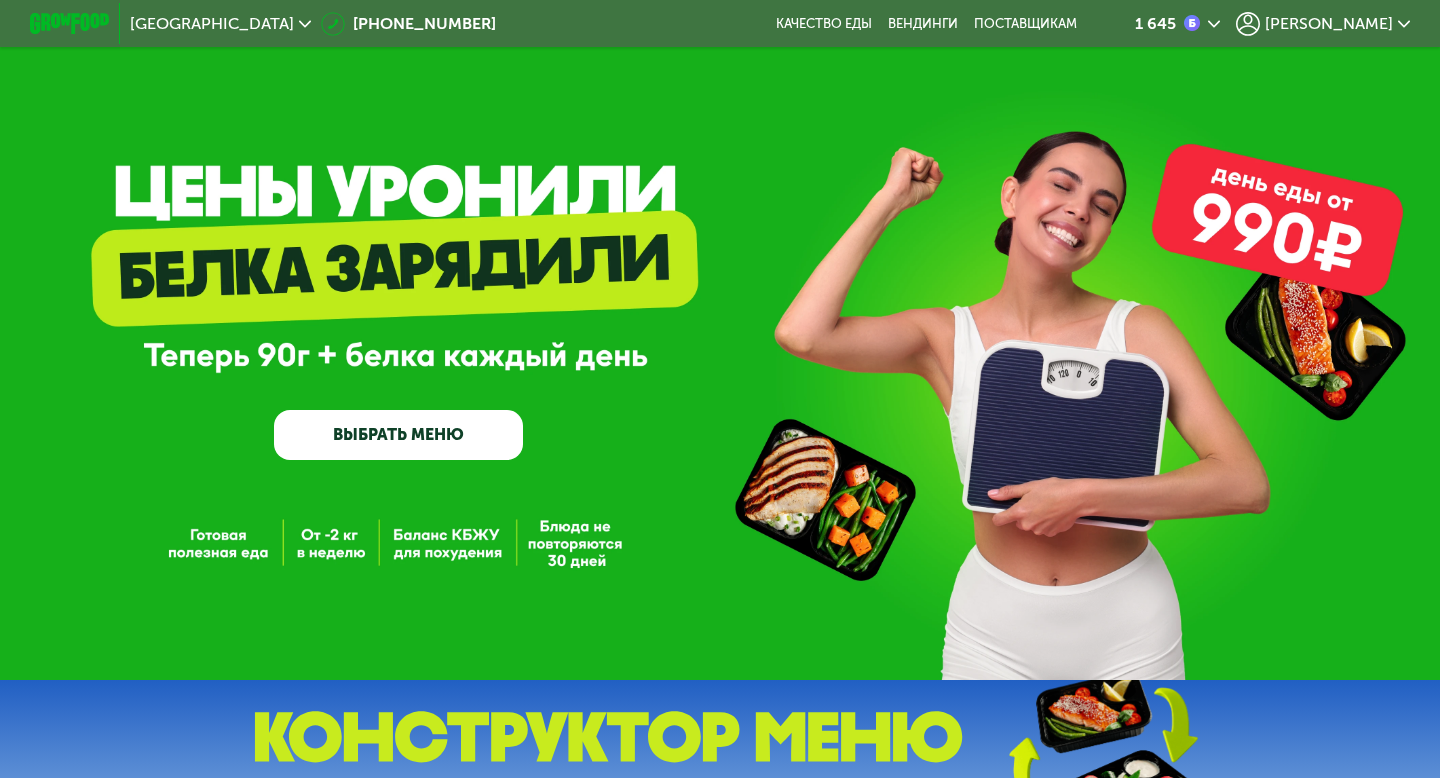 drag, startPoint x: 1167, startPoint y: 677, endPoint x: 147, endPoint y: 478, distance: 1039.231 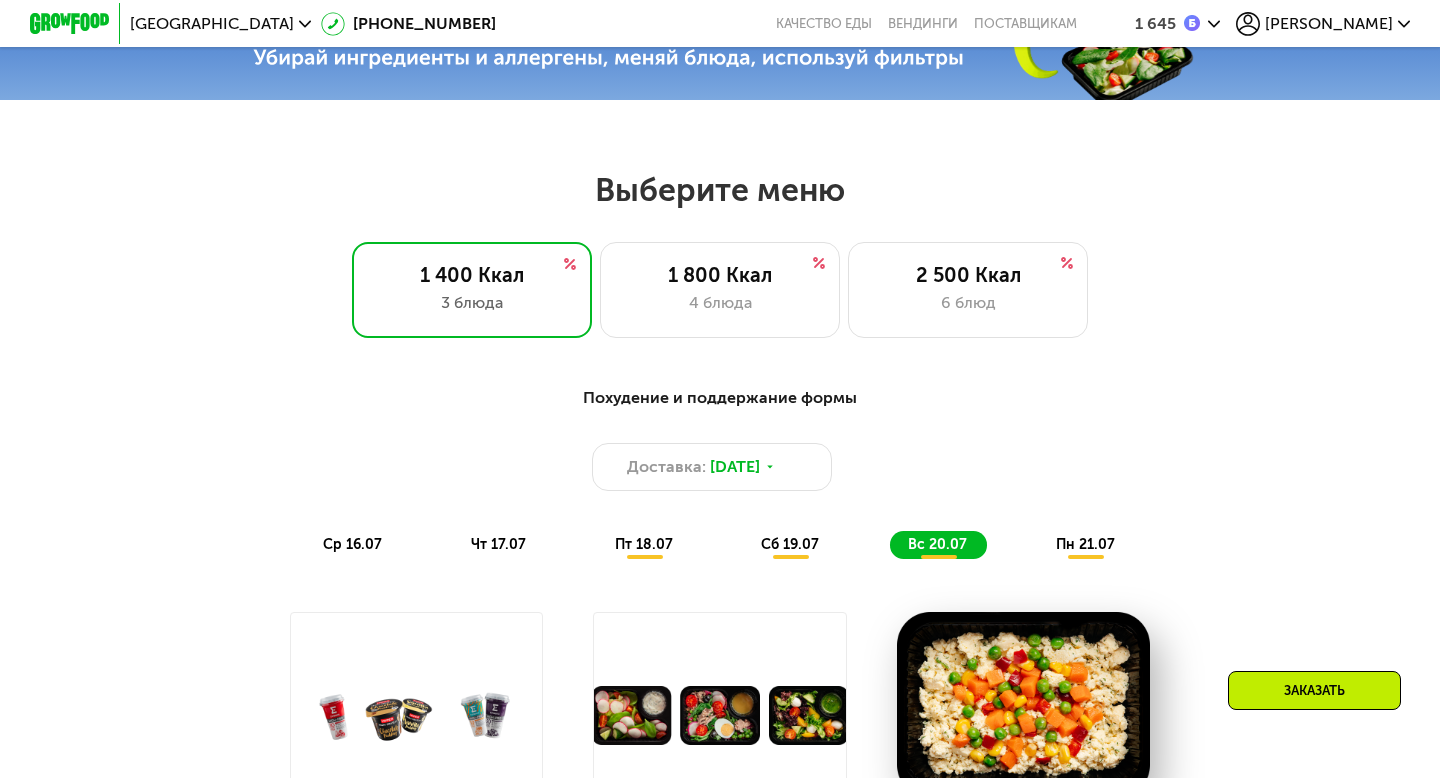 scroll, scrollTop: 745, scrollLeft: 0, axis: vertical 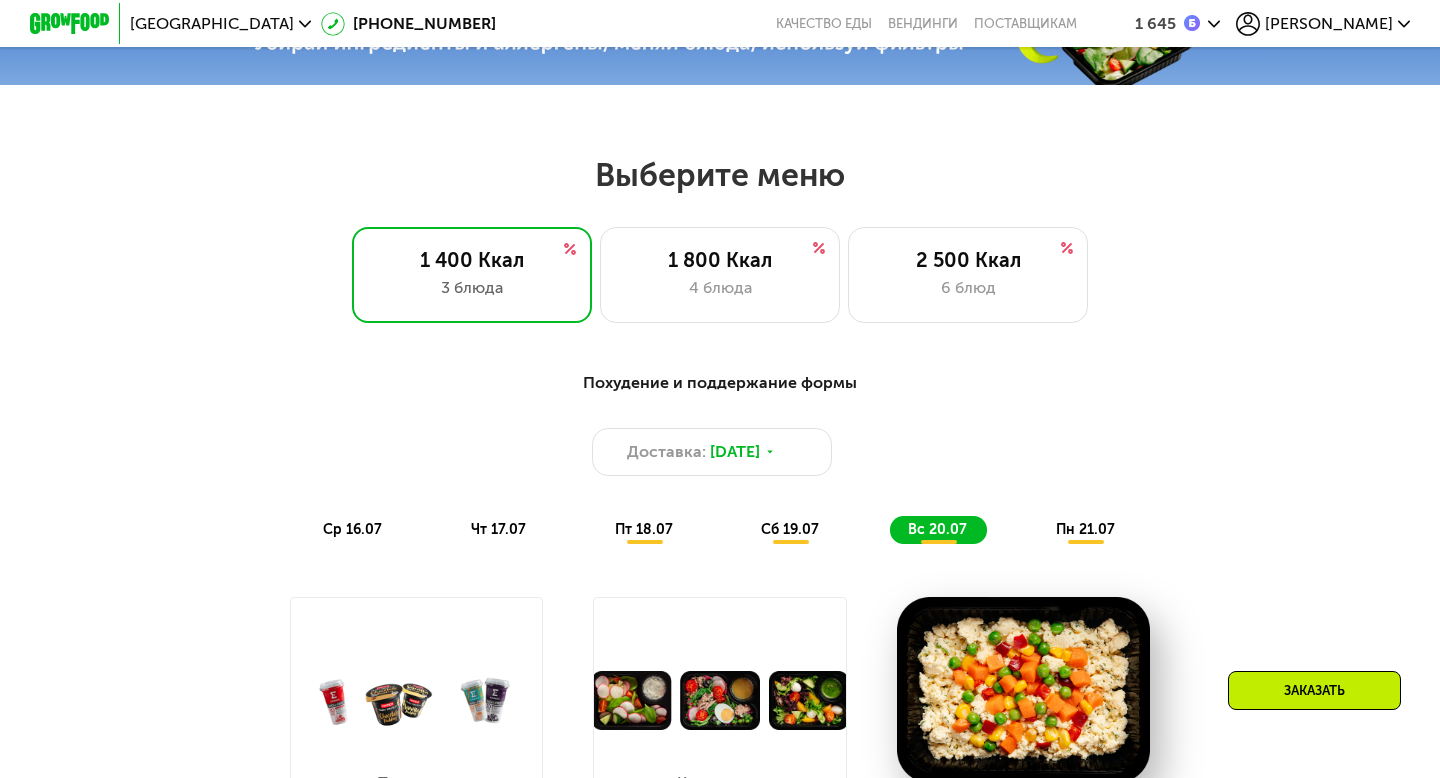 click on "Выберите меню  1 400 Ккал 3 блюда 1 800 Ккал 4 блюда 2 500 Ккал 6 блюд" at bounding box center (720, 239) 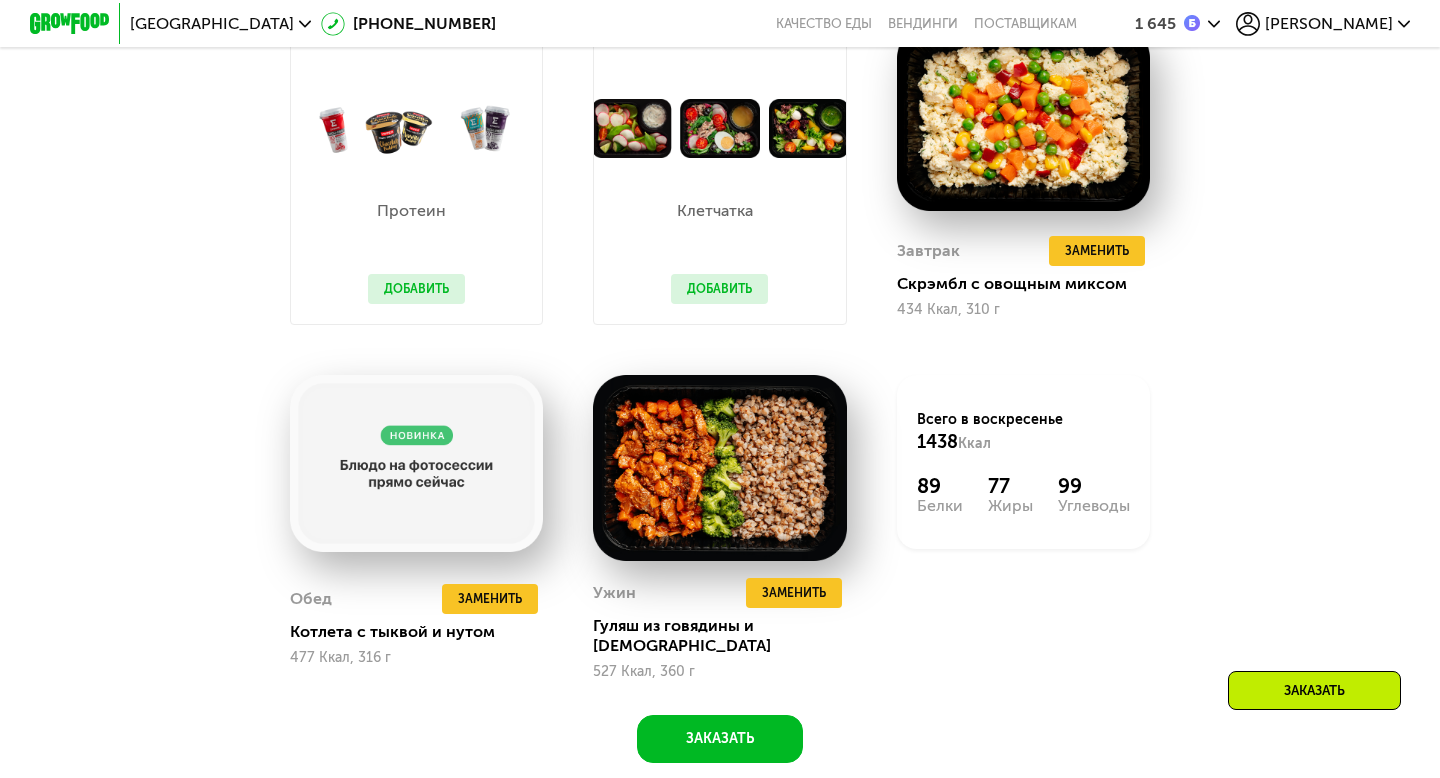 scroll, scrollTop: 1327, scrollLeft: 0, axis: vertical 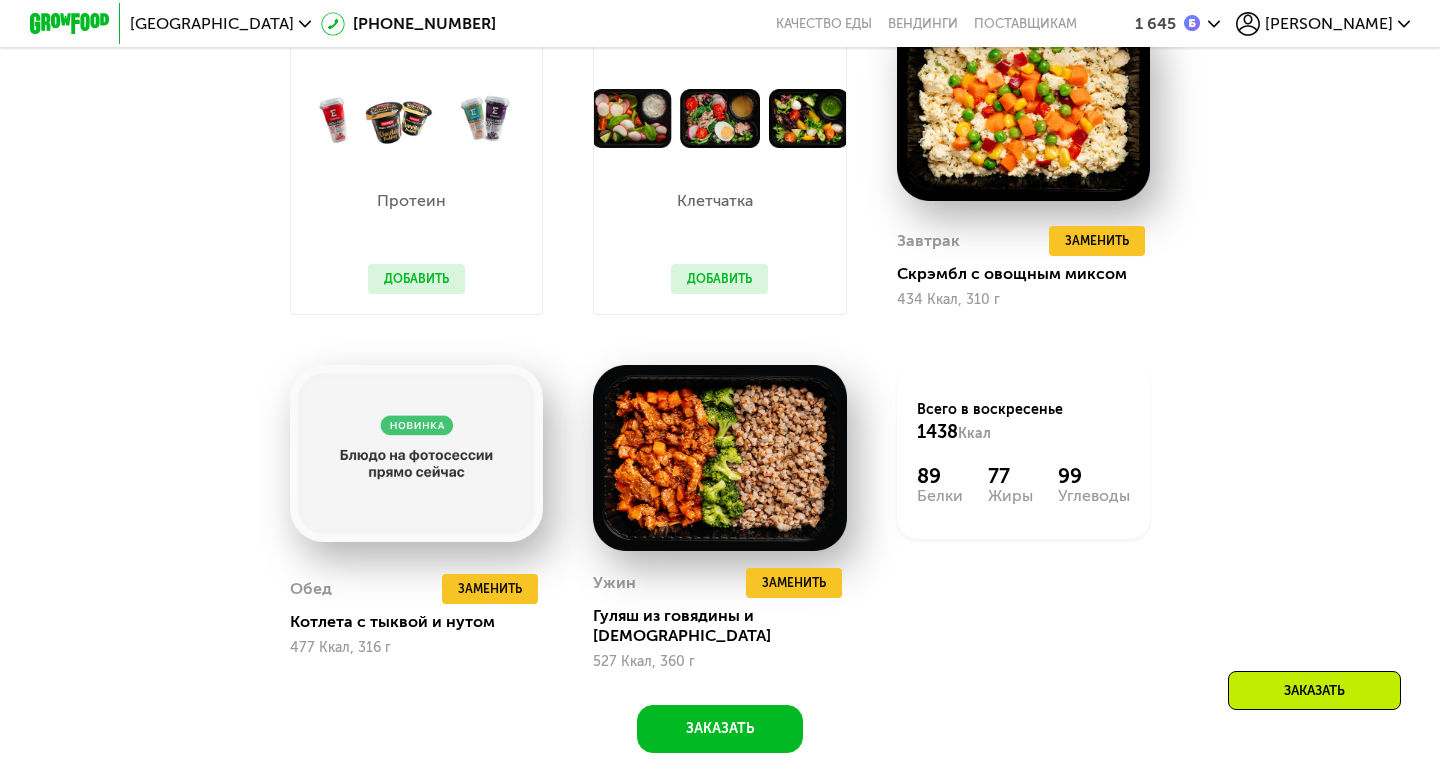 drag, startPoint x: 301, startPoint y: 168, endPoint x: 1064, endPoint y: 736, distance: 951.20605 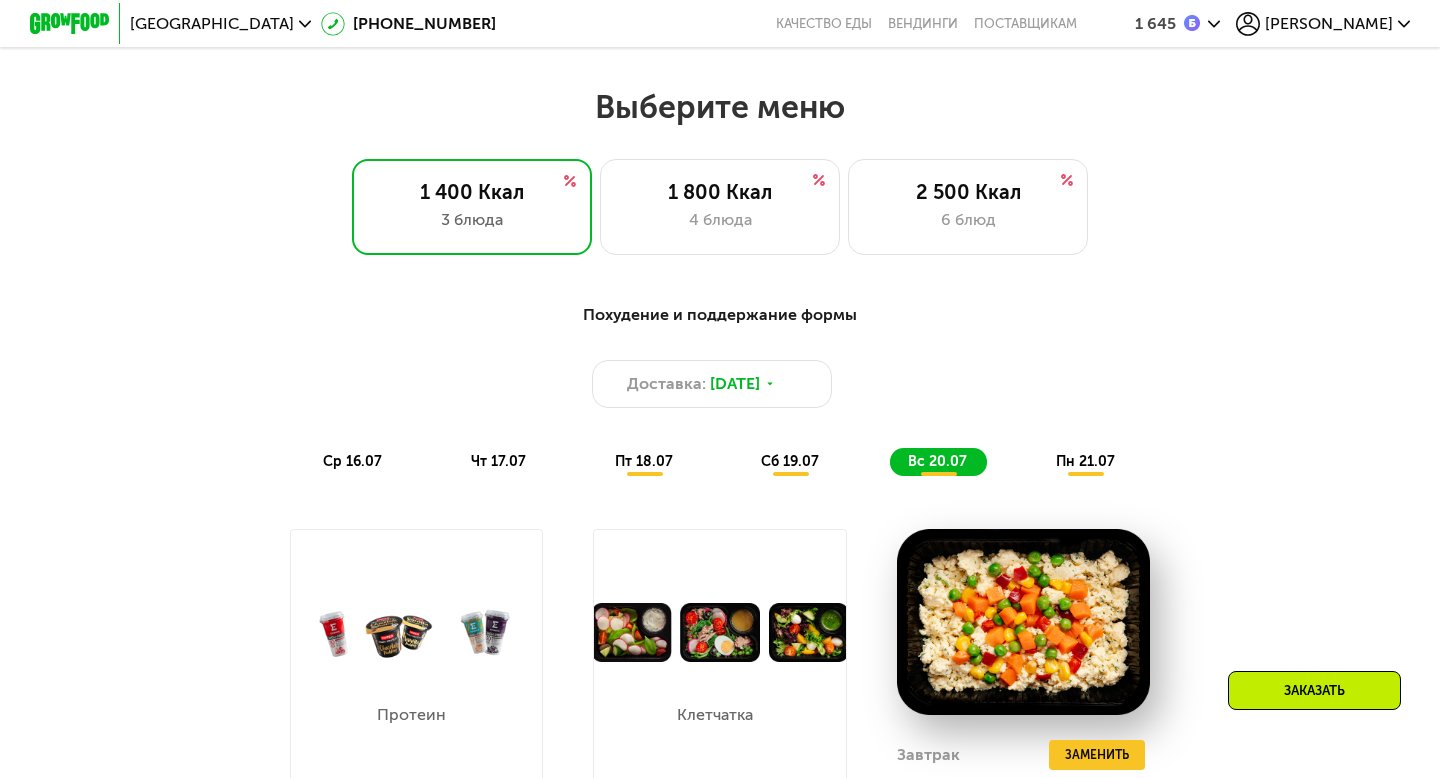 scroll, scrollTop: 810, scrollLeft: 0, axis: vertical 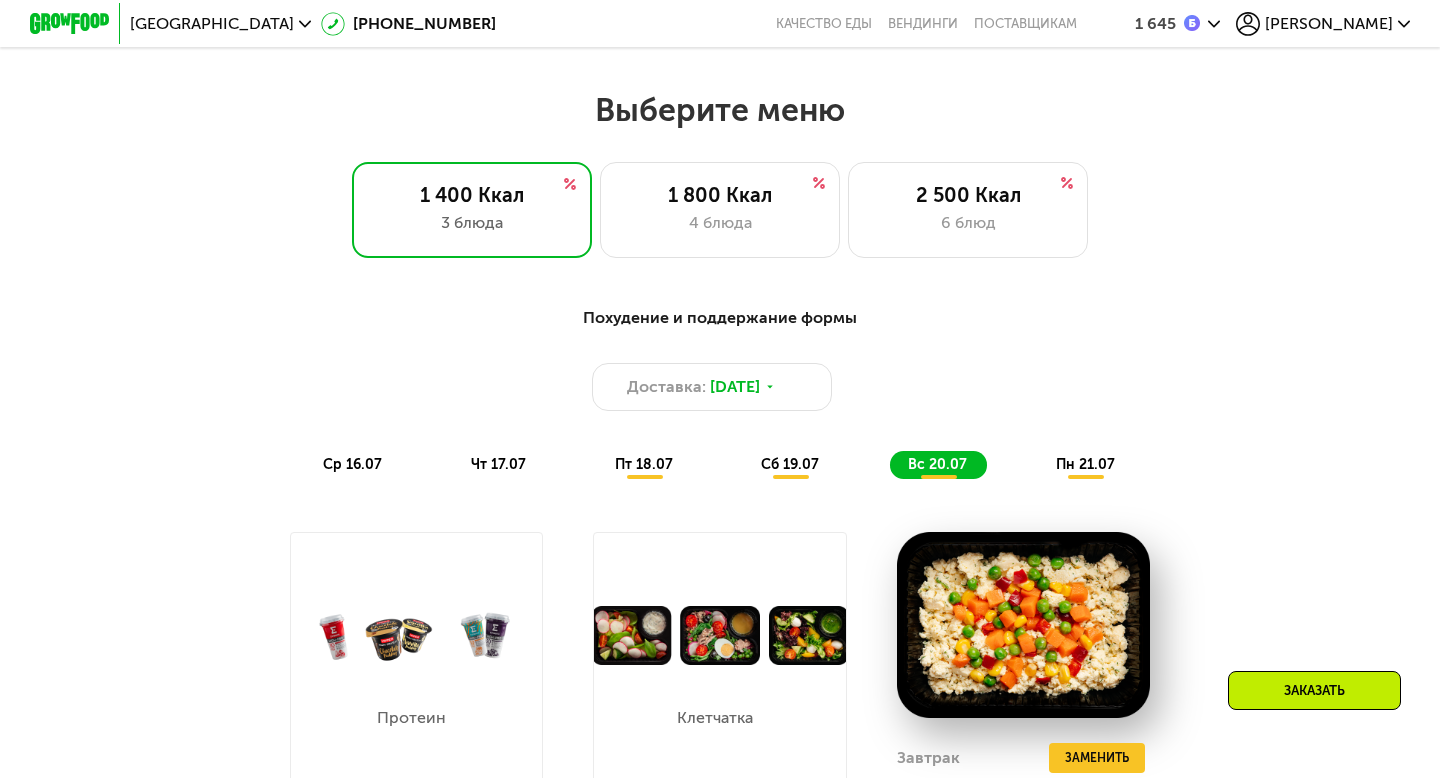 click on "Похудение и поддержание формы Доставка: 15 июл, вт ср 16.07 чт 17.07 пт 18.07 сб 19.07 вс 20.07 пн 21.07" at bounding box center (720, 392) 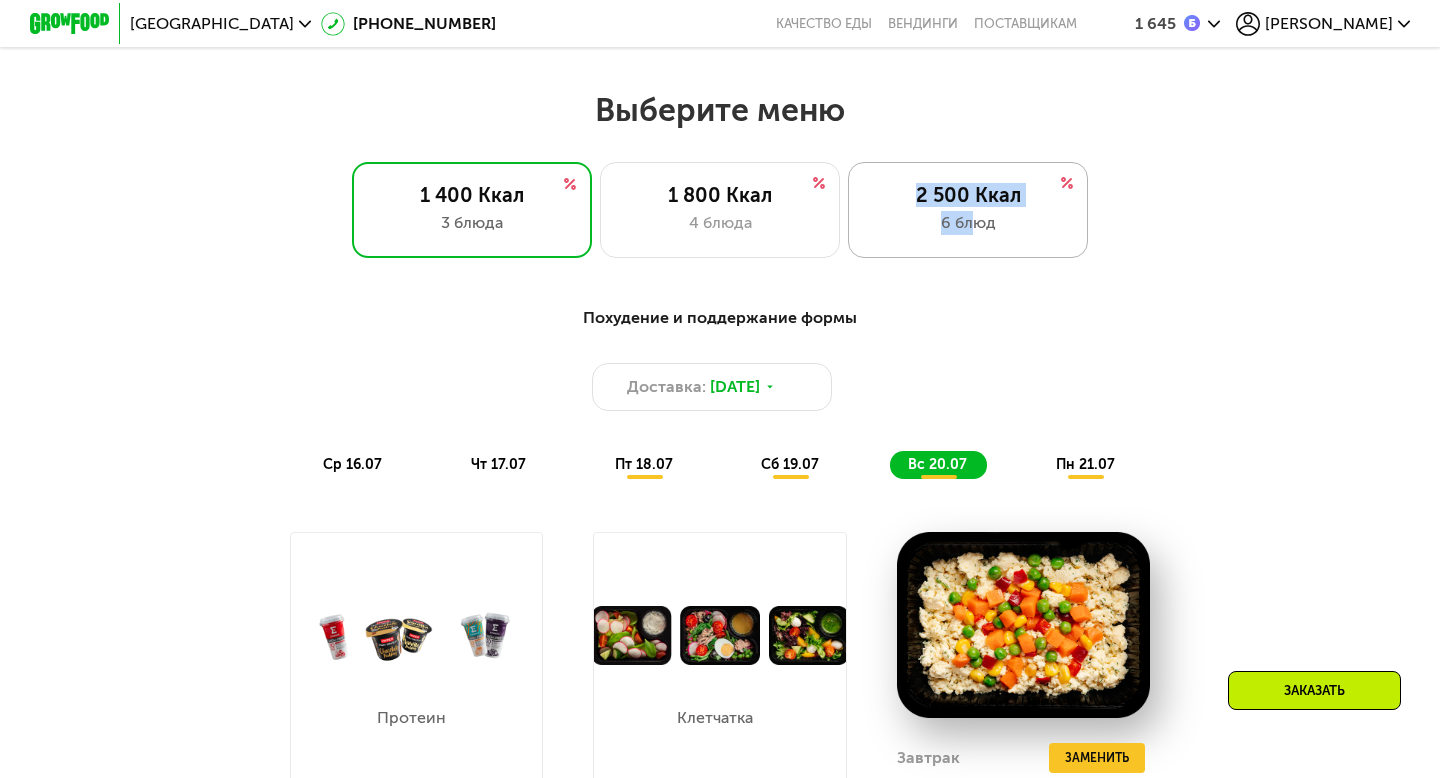 drag, startPoint x: 1153, startPoint y: 139, endPoint x: 996, endPoint y: 234, distance: 183.50476 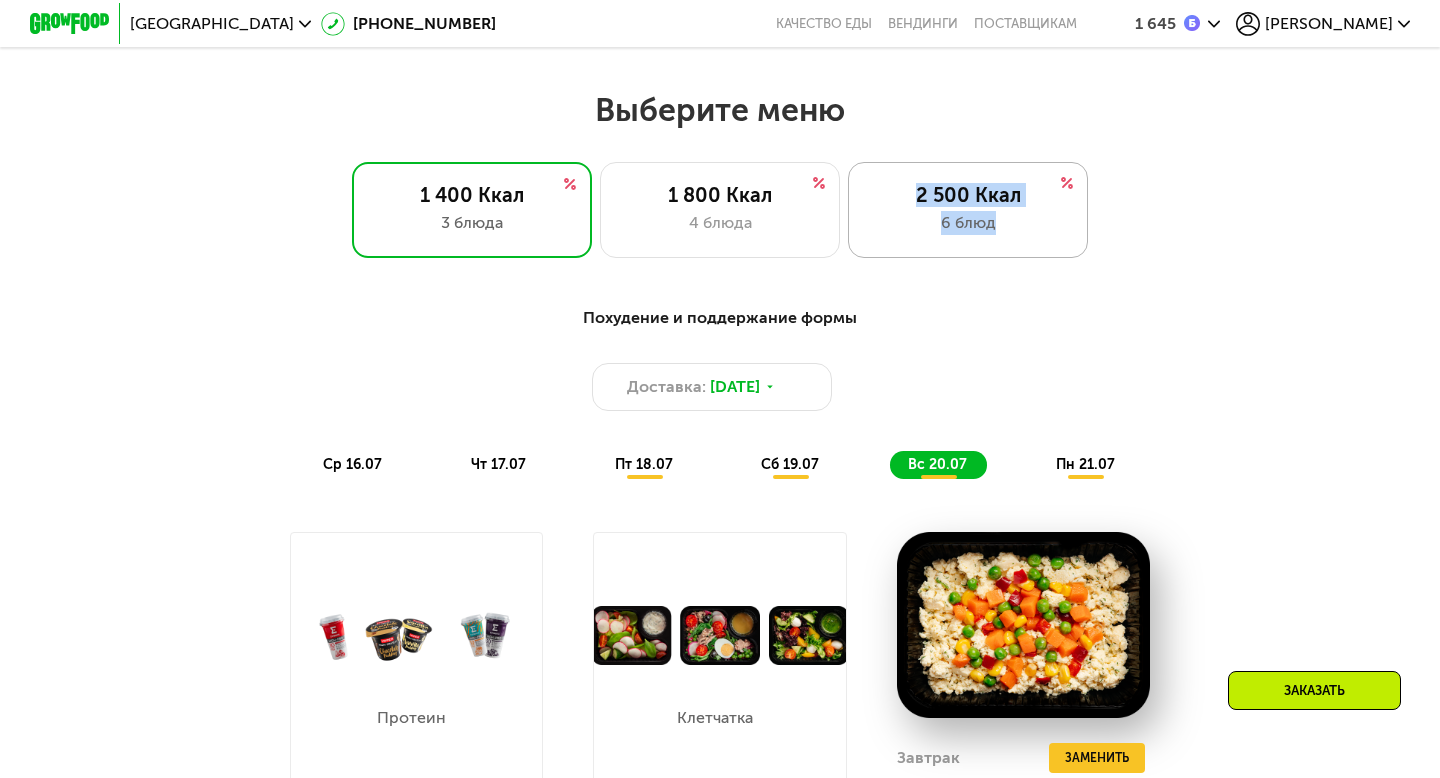 click on "2 500 Ккал 6 блюд" 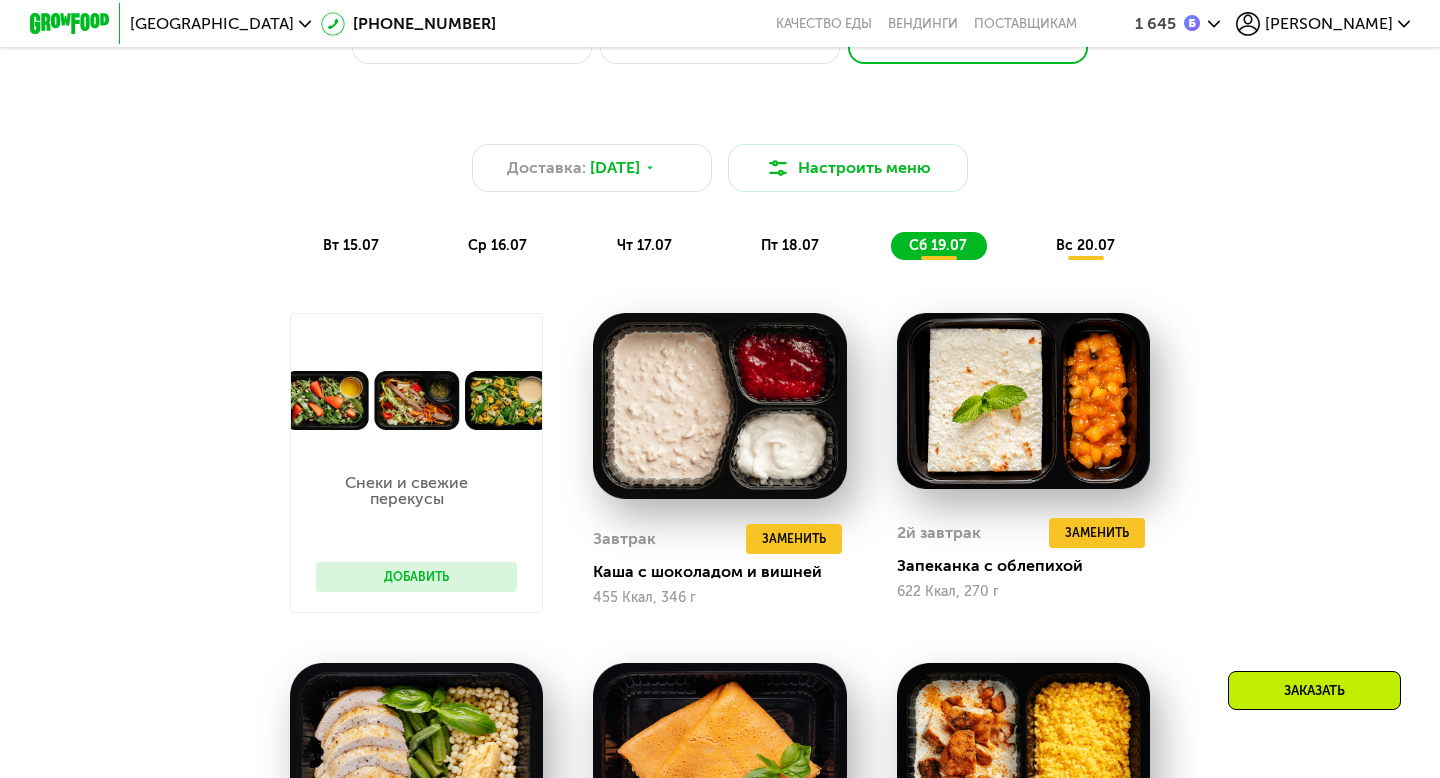 scroll, scrollTop: 847, scrollLeft: 0, axis: vertical 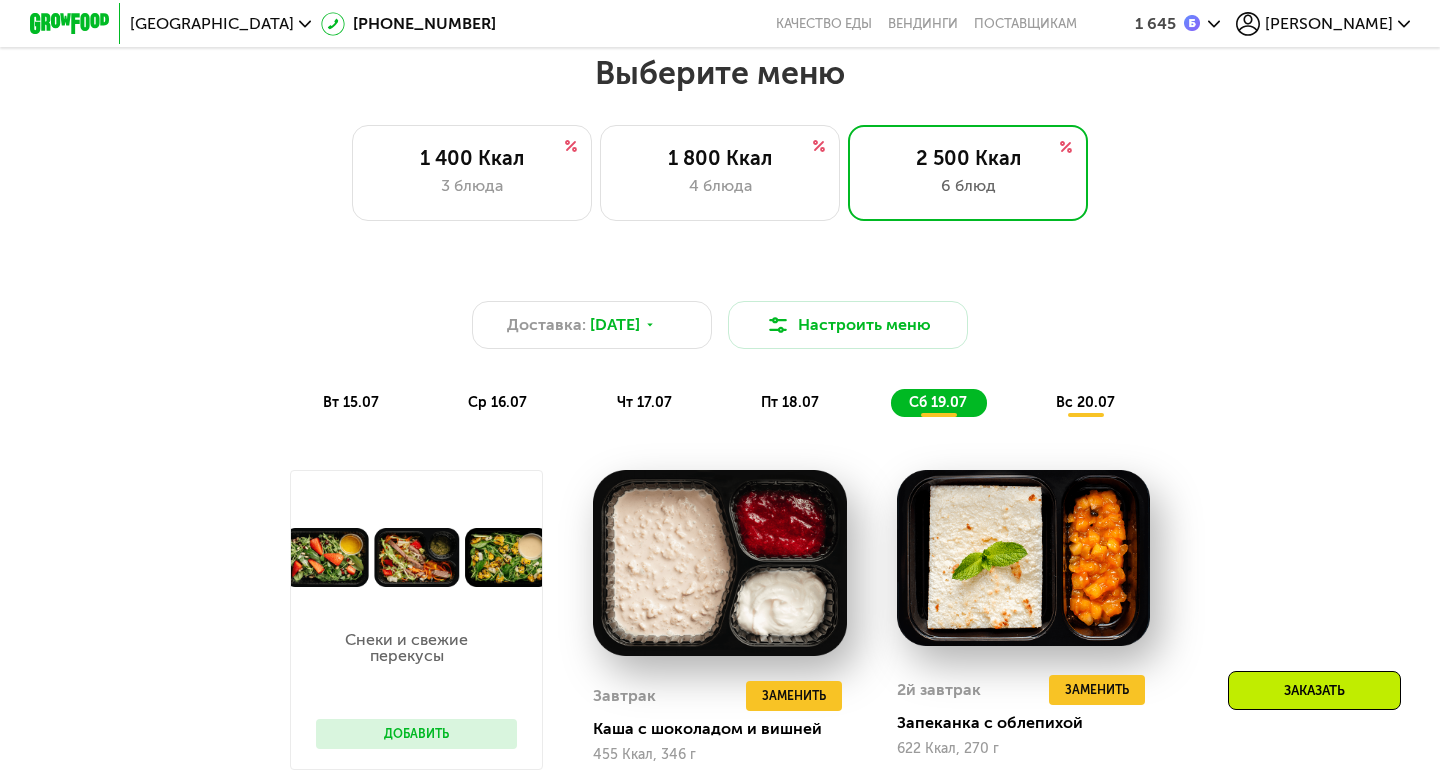 click on "вс 20.07" at bounding box center (1085, 402) 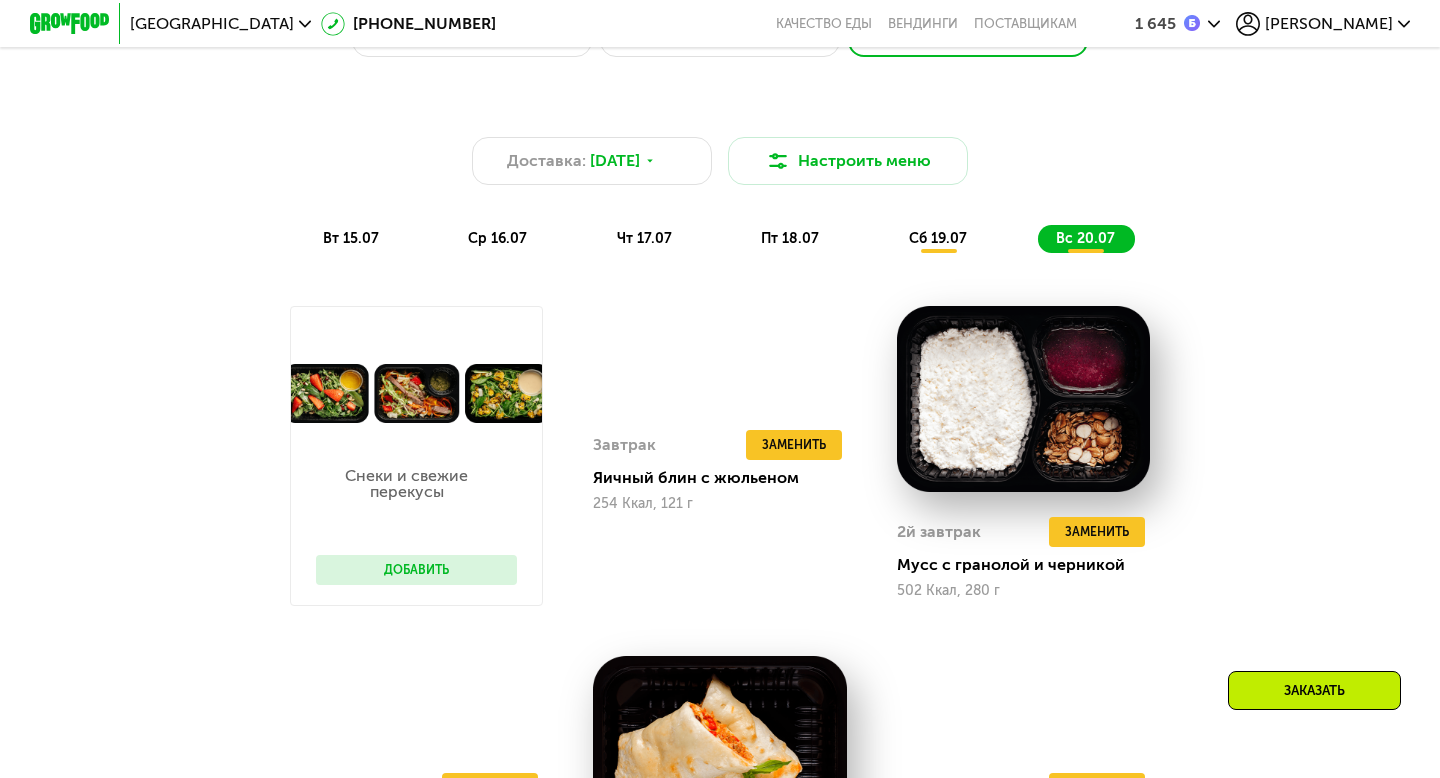 scroll, scrollTop: 755, scrollLeft: 0, axis: vertical 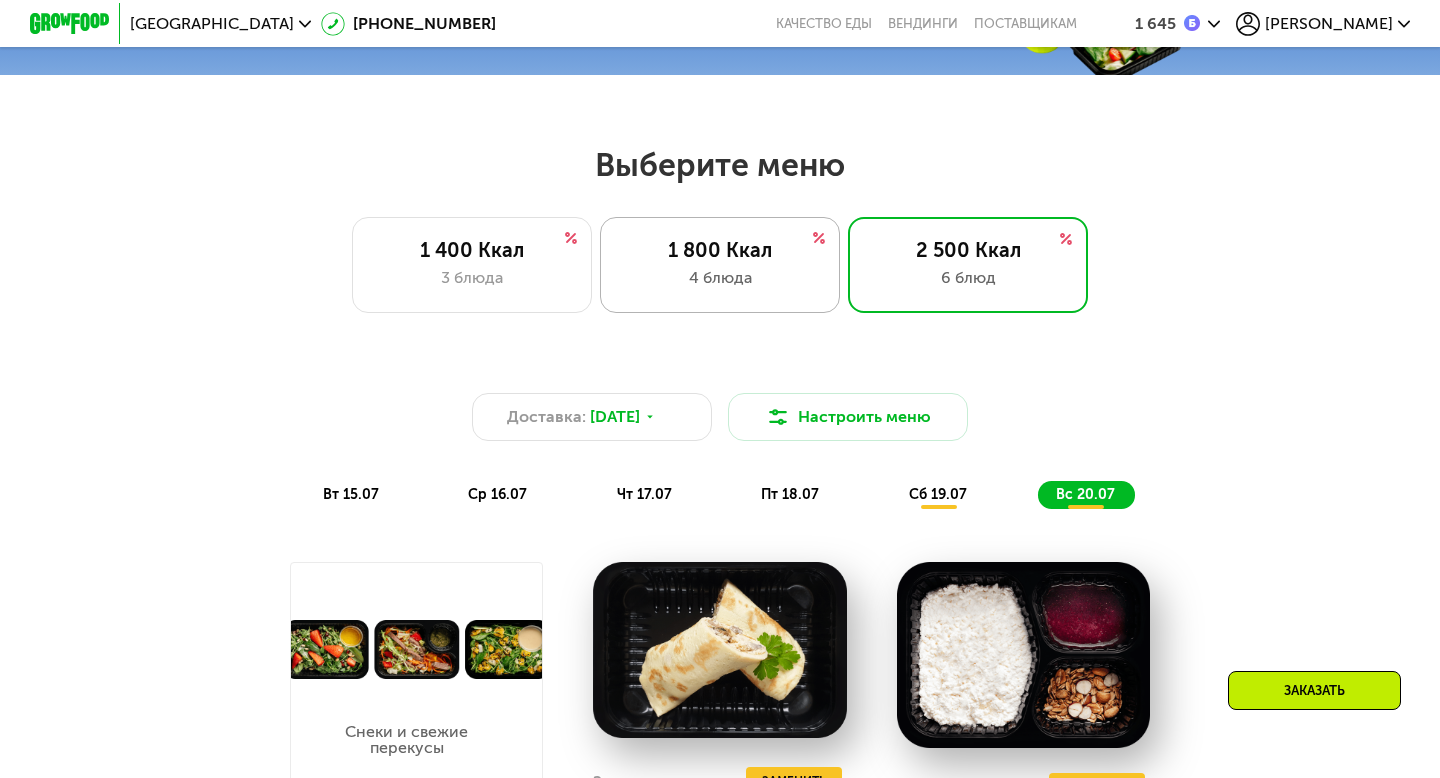 click on "1 800 Ккал" at bounding box center [720, 250] 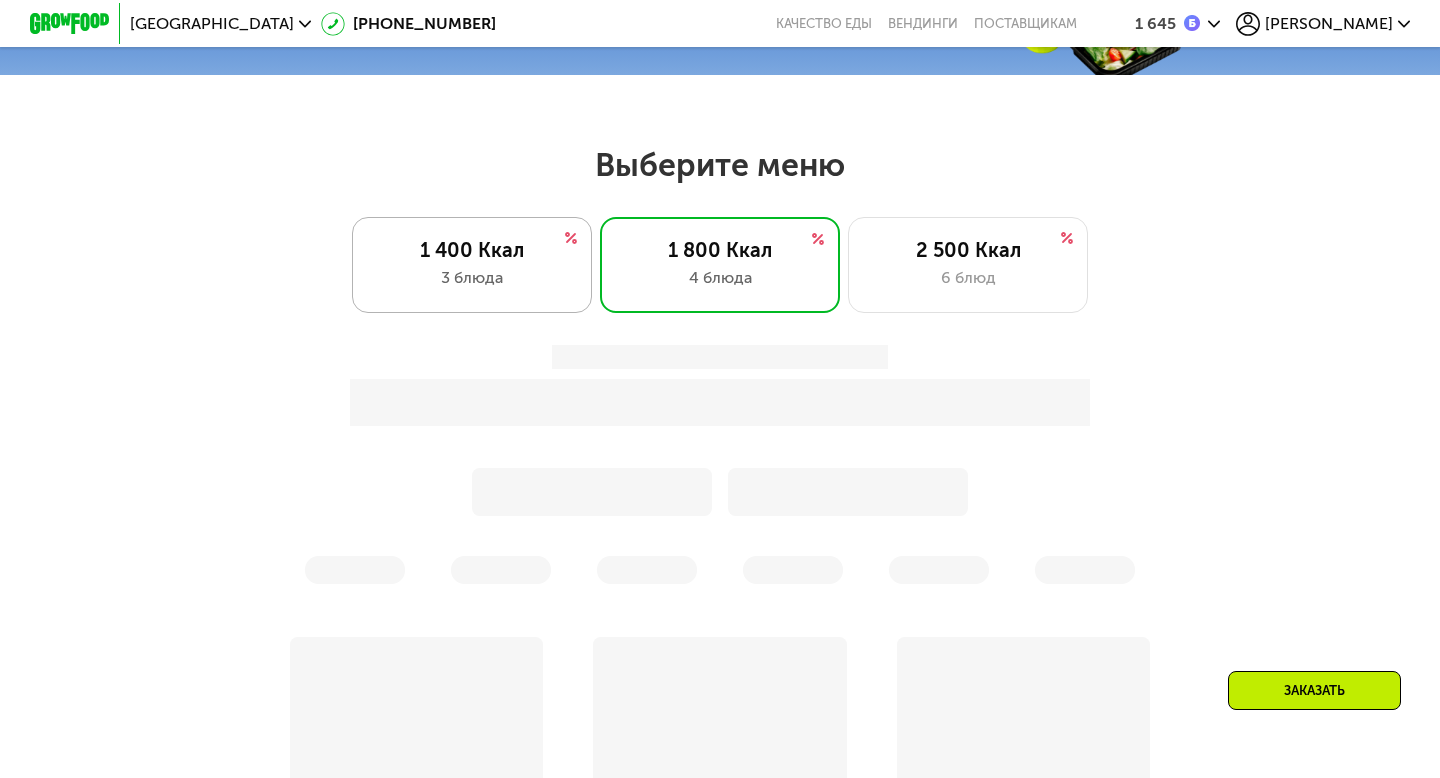 click on "3 блюда" at bounding box center [472, 278] 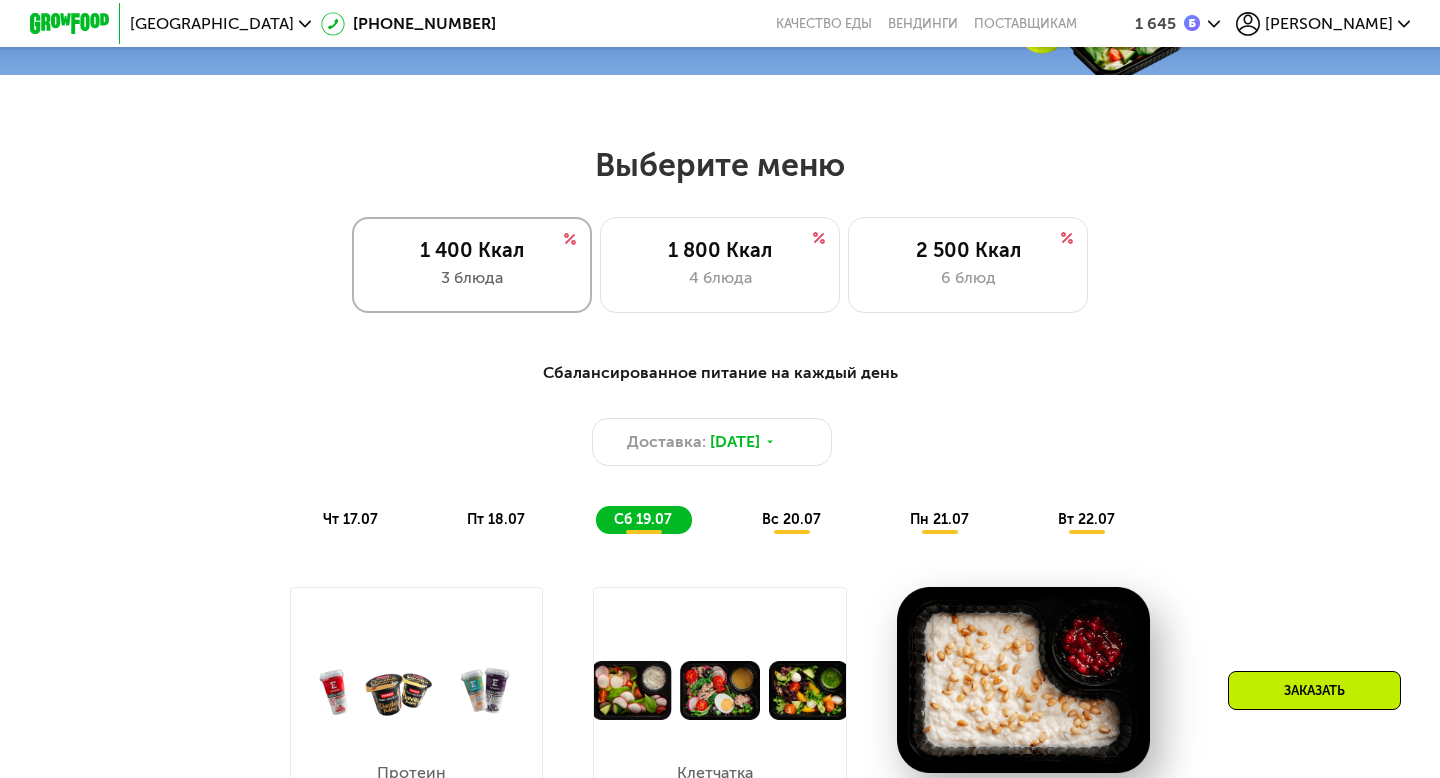 click on "3 блюда" at bounding box center [472, 278] 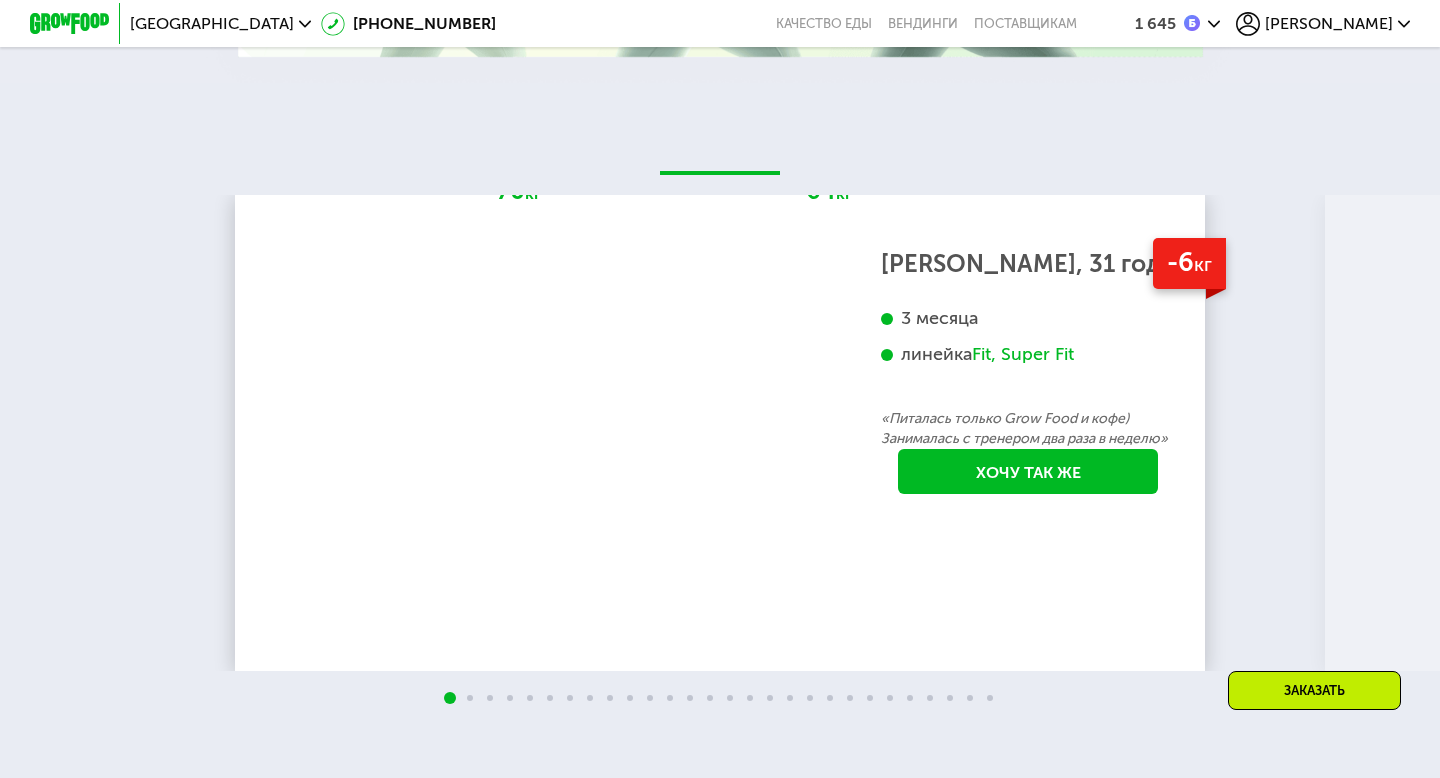 scroll, scrollTop: 3444, scrollLeft: 0, axis: vertical 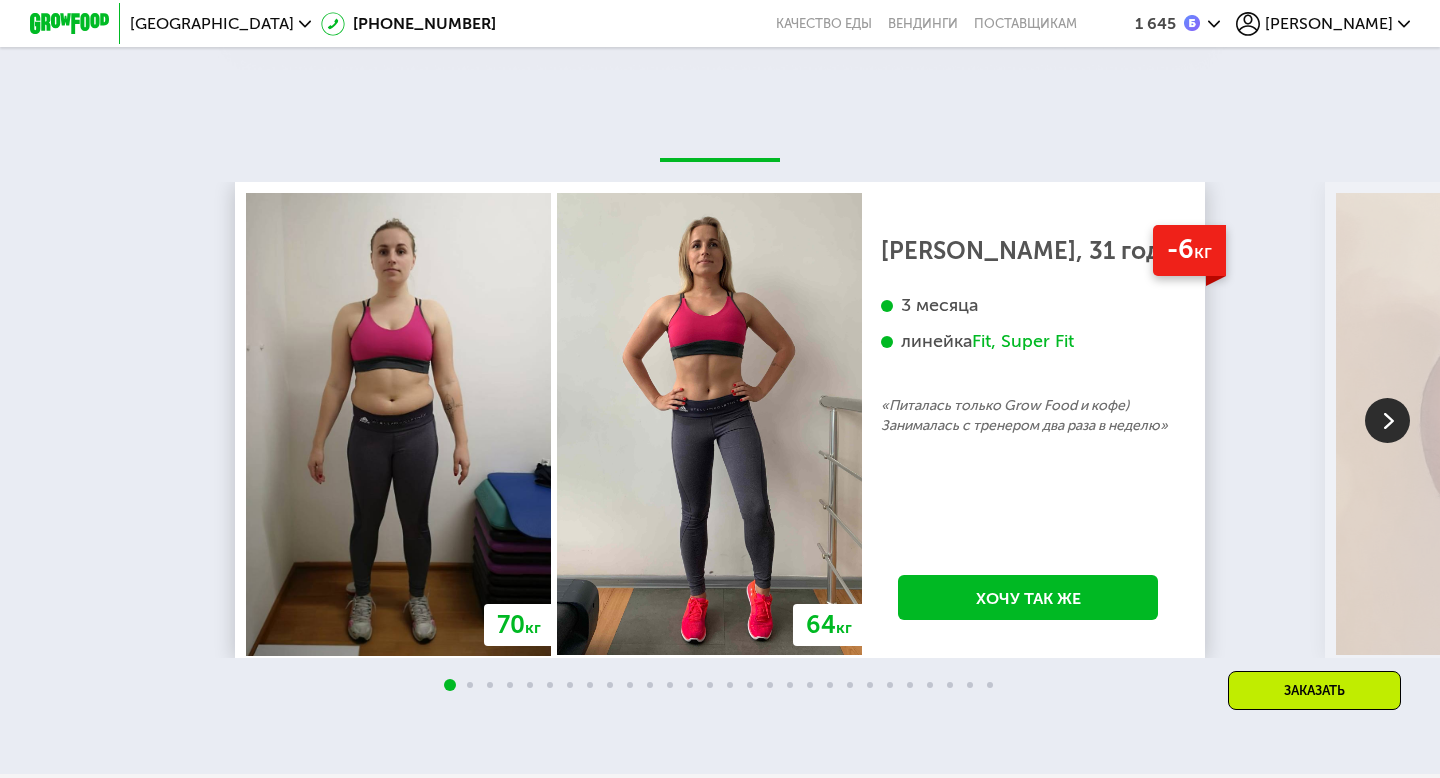 click at bounding box center [1387, 420] 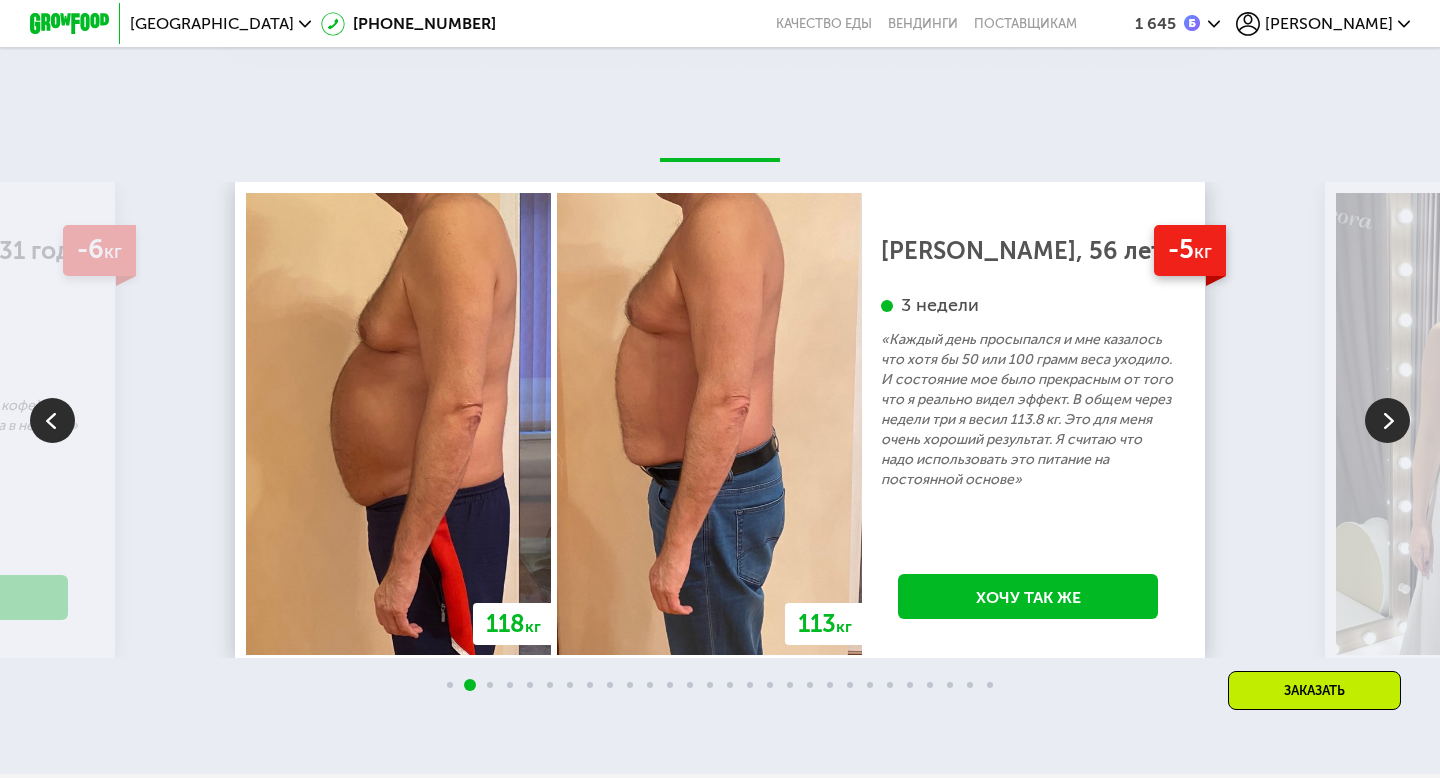 click at bounding box center [1387, 420] 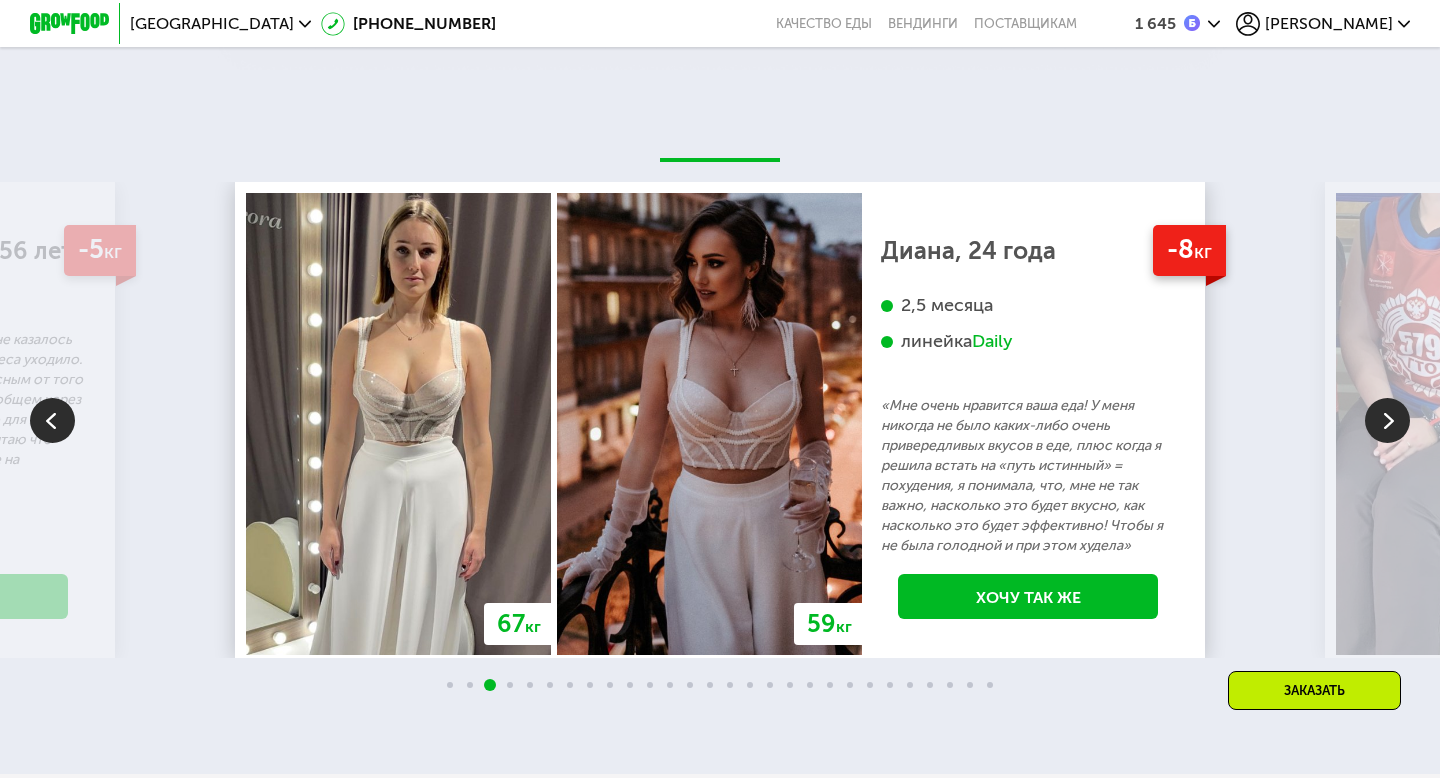 click at bounding box center [1387, 420] 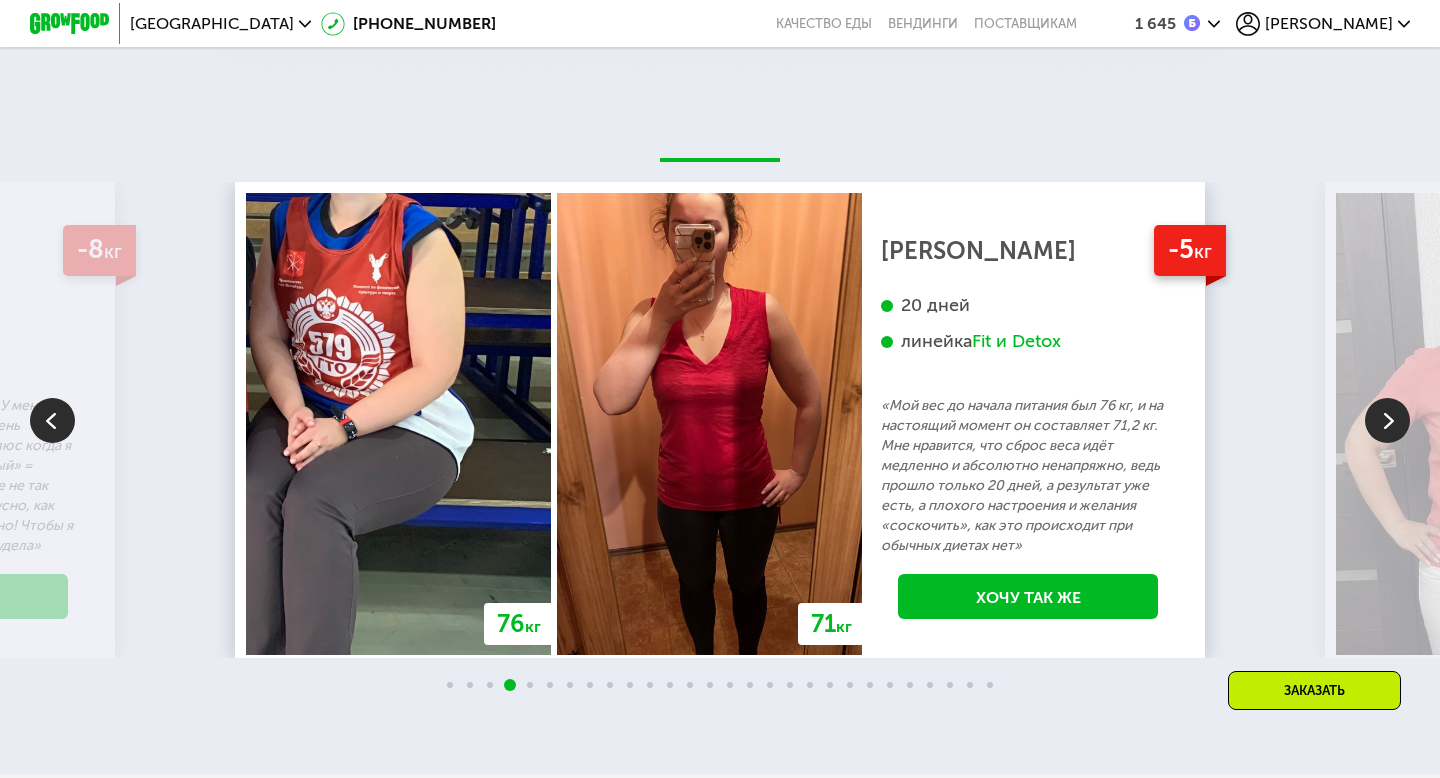 click at bounding box center [1387, 420] 